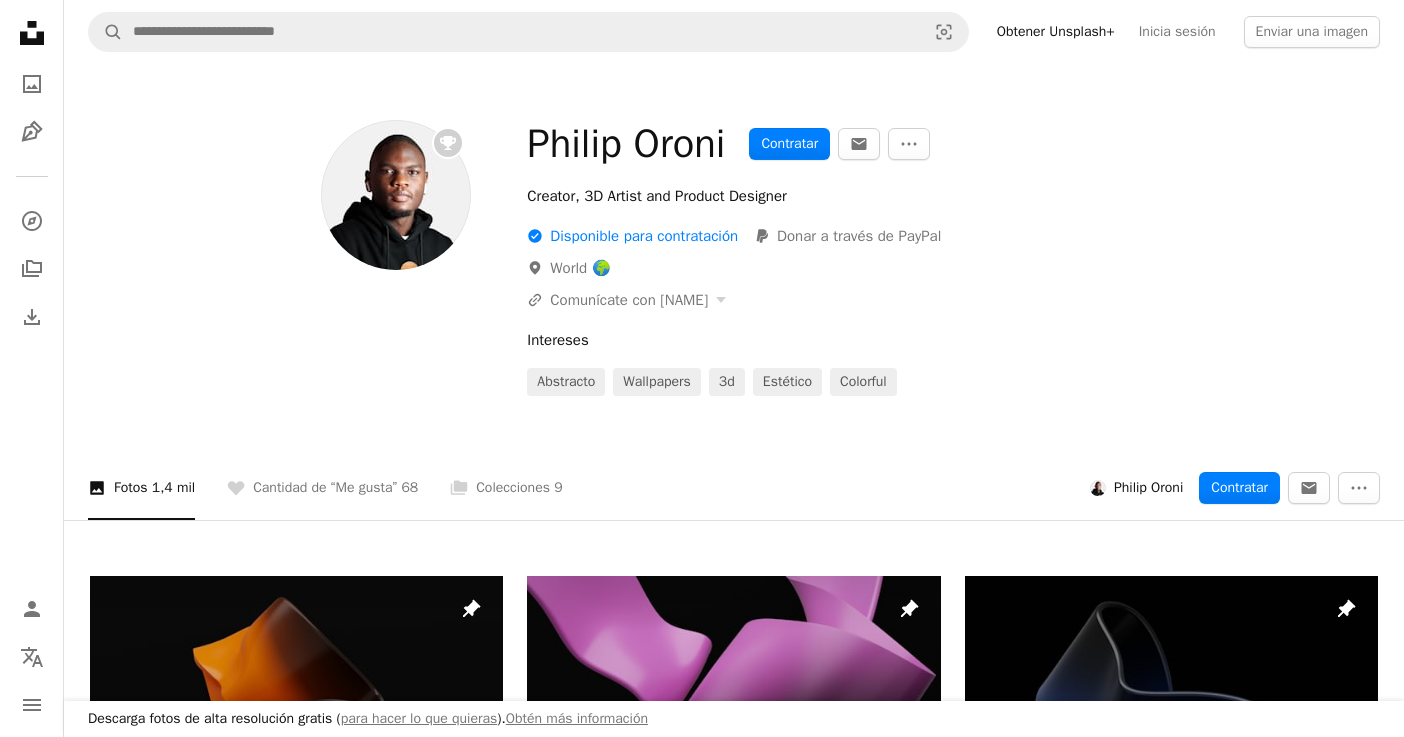 scroll, scrollTop: 3400, scrollLeft: 0, axis: vertical 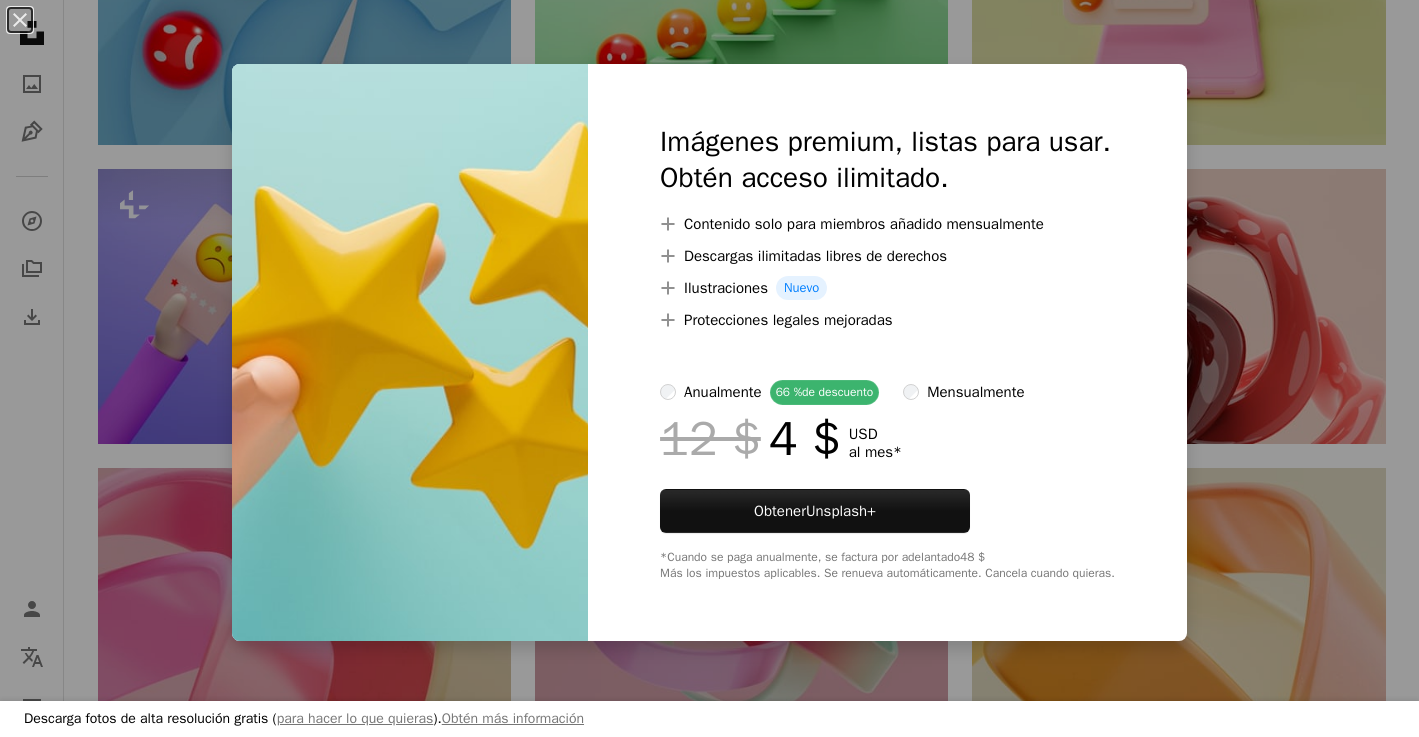 click on "An X shape Descarga fotos de alta resolución gratis ( para hacer lo que quieras ).  Obtén más información Imágenes premium, listas para usar. Obtén acceso ilimitado. A plus sign Contenido solo para miembros añadido mensualmente A plus sign Descargas ilimitadas libres de derechos A plus sign Ilustraciones  Nuevo A plus sign Protecciones legales mejoradas anualmente 66 %  de descuento mensualmente 12 $   4 $ USD al mes * Obtener  Unsplash+ *Cuando se paga anualmente, se factura por adelantado  48 $ Más los impuestos aplicables. Se renueva automáticamente. Cancela cuando quieras." at bounding box center (709, 368) 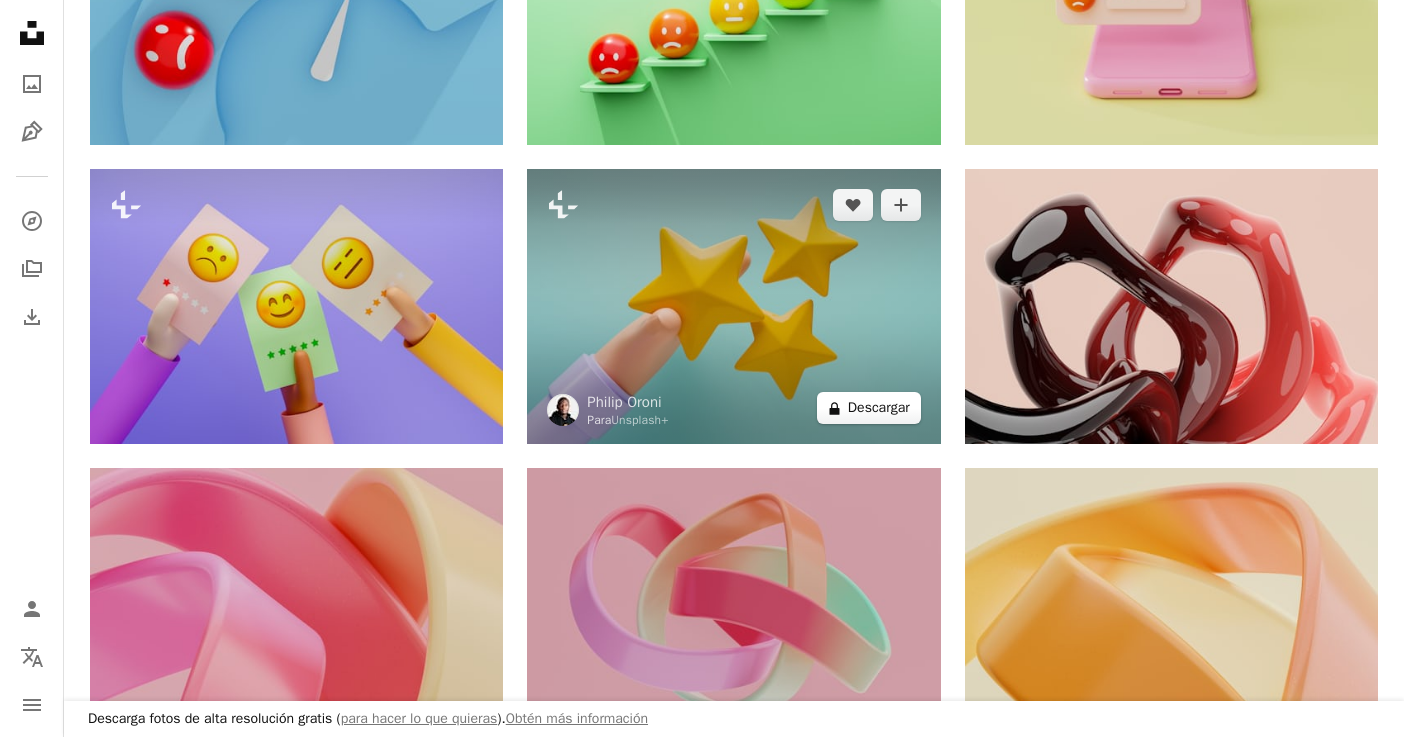 click on "A lock Descargar" at bounding box center (869, 408) 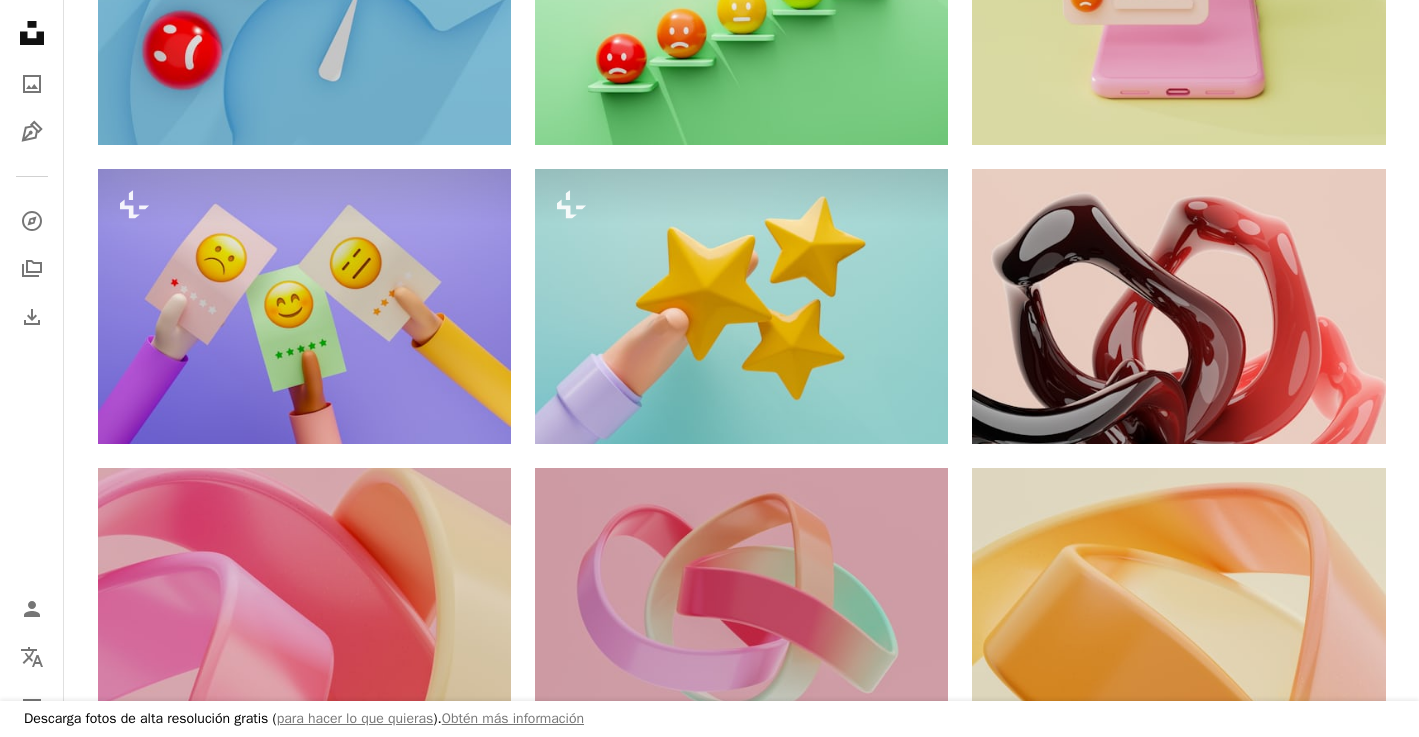 click on "An X shape Descarga fotos de alta resolución gratis ( para hacer lo que quieras ).  Obtén más información Imágenes premium, listas para usar. Obtén acceso ilimitado. A plus sign Contenido solo para miembros añadido mensualmente A plus sign Descargas ilimitadas libres de derechos A plus sign Ilustraciones  Nuevo A plus sign Protecciones legales mejoradas anualmente 66 %  de descuento mensualmente 12 $   4 $ USD al mes * Obtener  Unsplash+ *Cuando se paga anualmente, se factura por adelantado  48 $ Más los impuestos aplicables. Se renueva automáticamente. Cancela cuando quieras." at bounding box center [709, 3586] 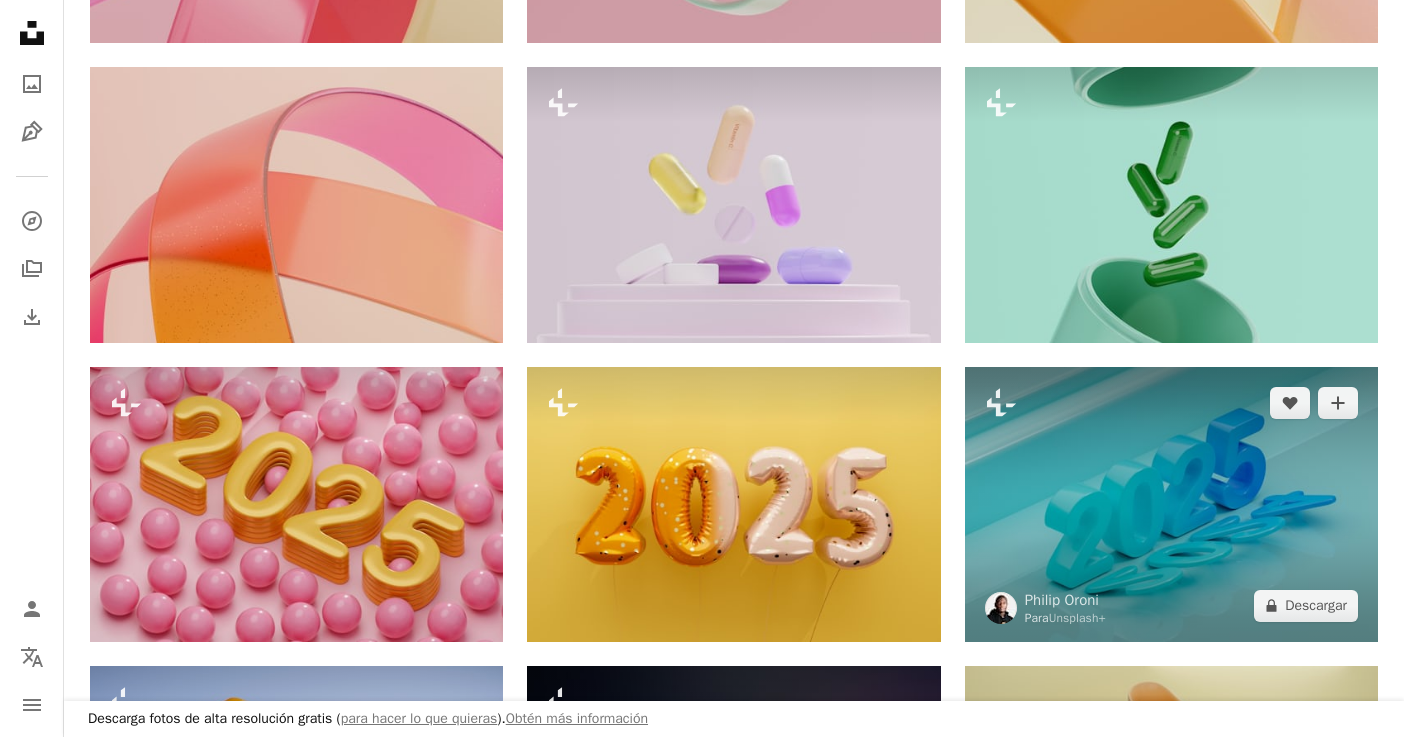 scroll, scrollTop: 4200, scrollLeft: 0, axis: vertical 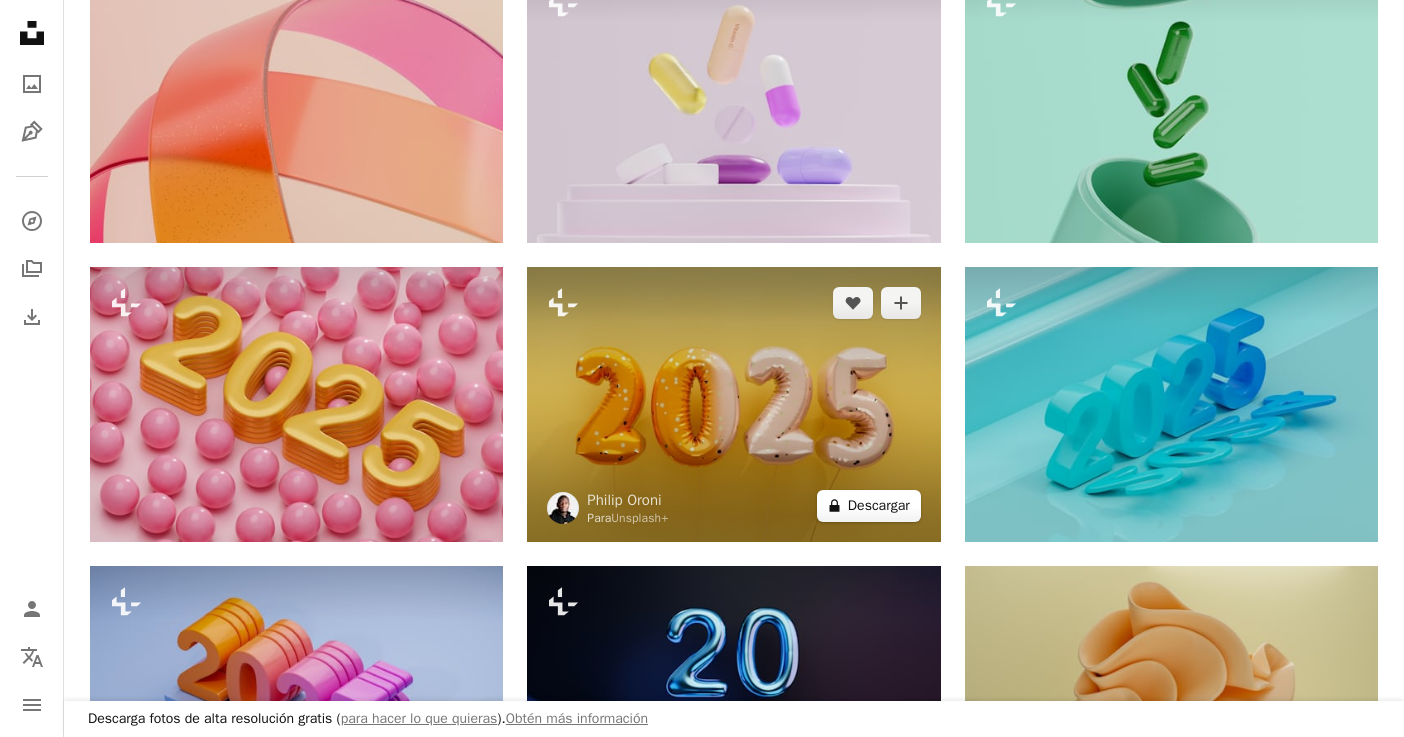 click on "A lock Descargar" at bounding box center [869, 506] 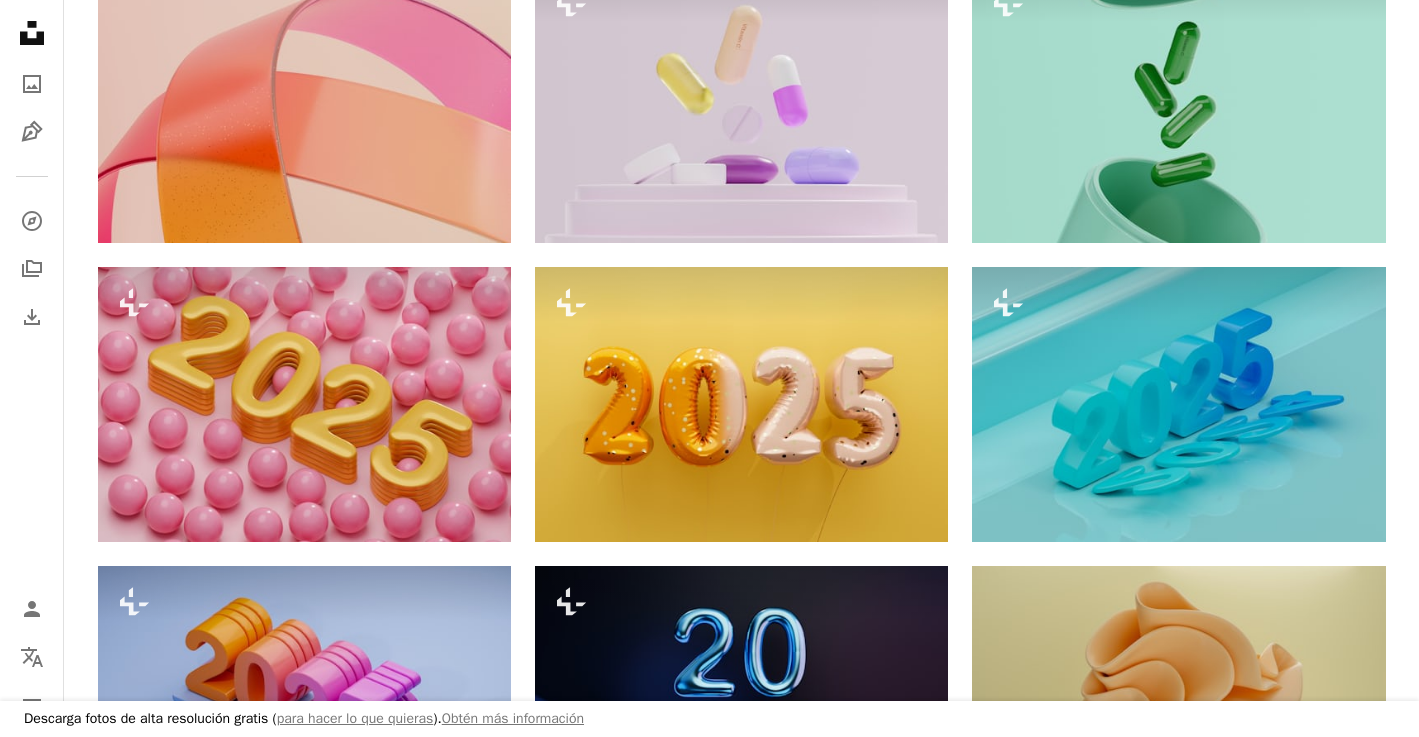 click on "An X shape Descarga fotos de alta resolución gratis ( para hacer lo que quieras ).  Obtén más información Imágenes premium, listas para usar. Obtén acceso ilimitado. A plus sign Contenido solo para miembros añadido mensualmente A plus sign Descargas ilimitadas libres de derechos A plus sign Ilustraciones  Nuevo A plus sign Protecciones legales mejoradas anualmente 66 %  de descuento mensualmente 12 $   4 $ USD al mes * Obtener  Unsplash+ *Cuando se paga anualmente, se factura por adelantado  48 $ Más los impuestos aplicables. Se renueva automáticamente. Cancela cuando quieras." at bounding box center (709, 3984) 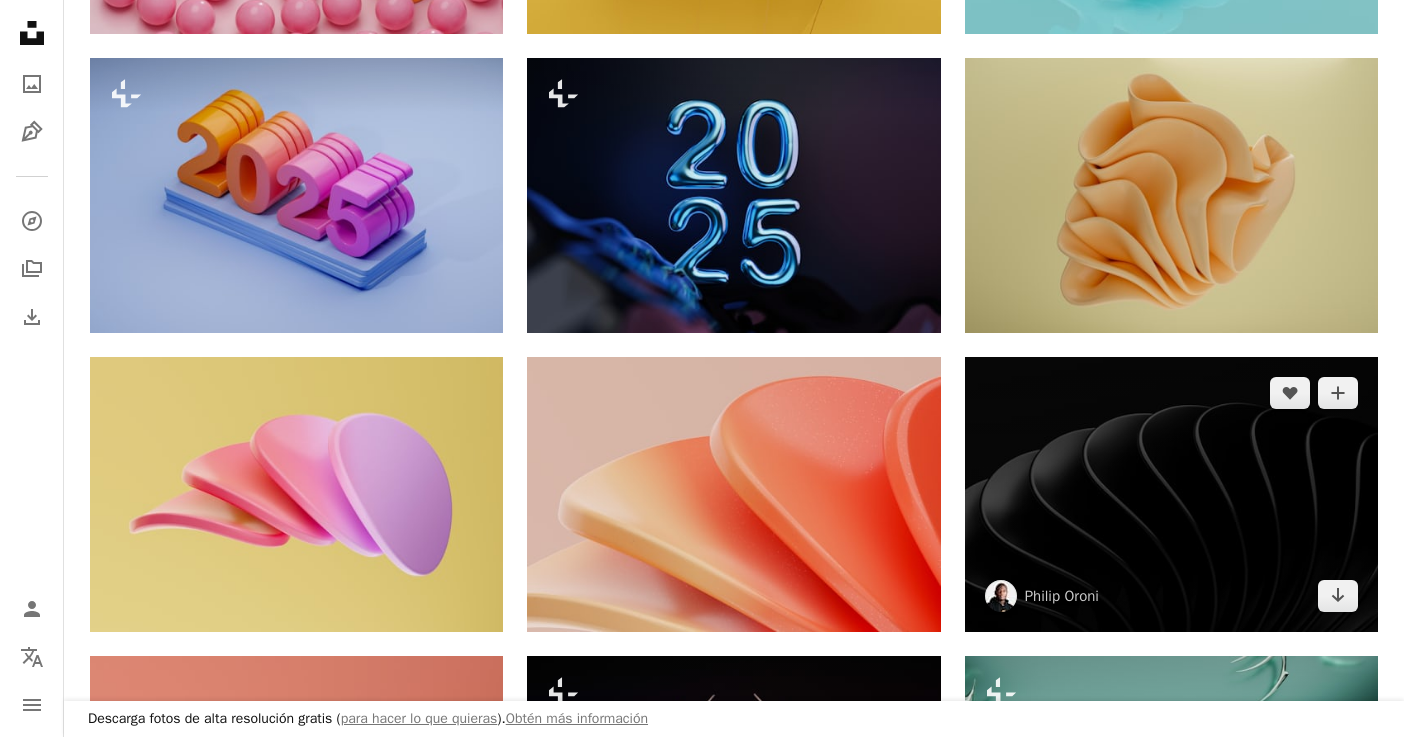 scroll, scrollTop: 4700, scrollLeft: 0, axis: vertical 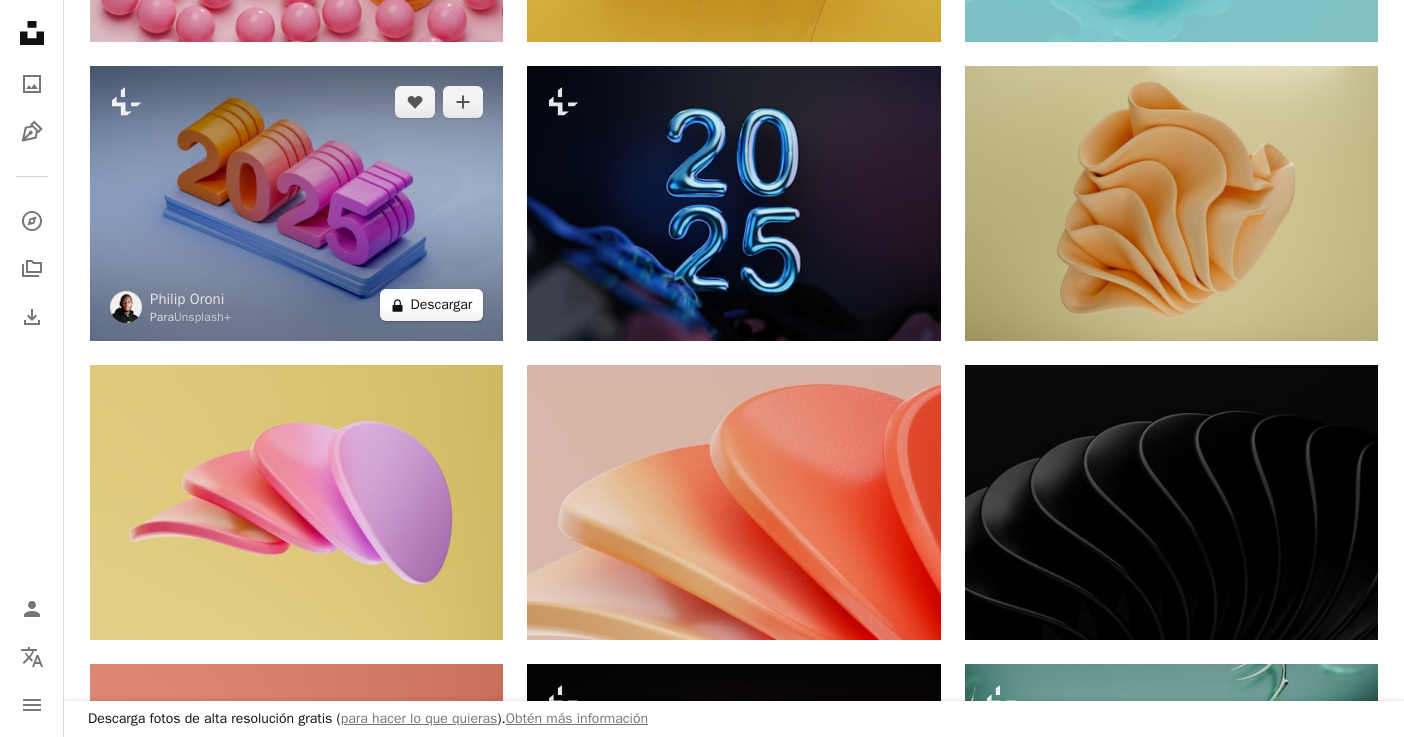 click on "A lock Descargar" at bounding box center (432, 305) 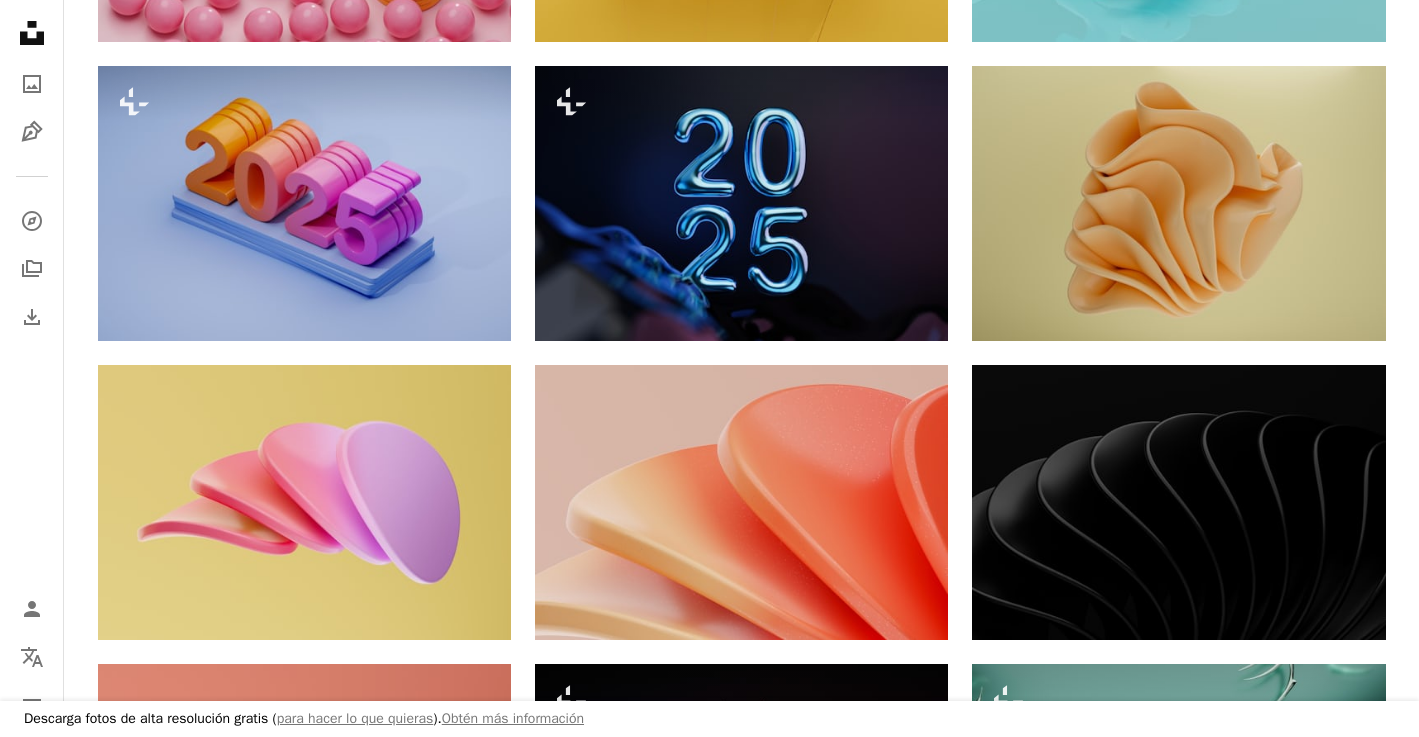 click on "An X shape Descarga fotos de alta resolución gratis ( para hacer lo que quieras ).  Obtén más información Imágenes premium, listas para usar. Obtén acceso ilimitado. A plus sign Contenido solo para miembros añadido mensualmente A plus sign Descargas ilimitadas libres de derechos A plus sign Ilustraciones  Nuevo A plus sign Protecciones legales mejoradas anualmente 66 %  de descuento mensualmente 12 $   4 $ USD al mes * Obtener  Unsplash+ *Cuando se paga anualmente, se factura por adelantado  48 $ Más los impuestos aplicables. Se renueva automáticamente. Cancela cuando quieras." at bounding box center (709, 3484) 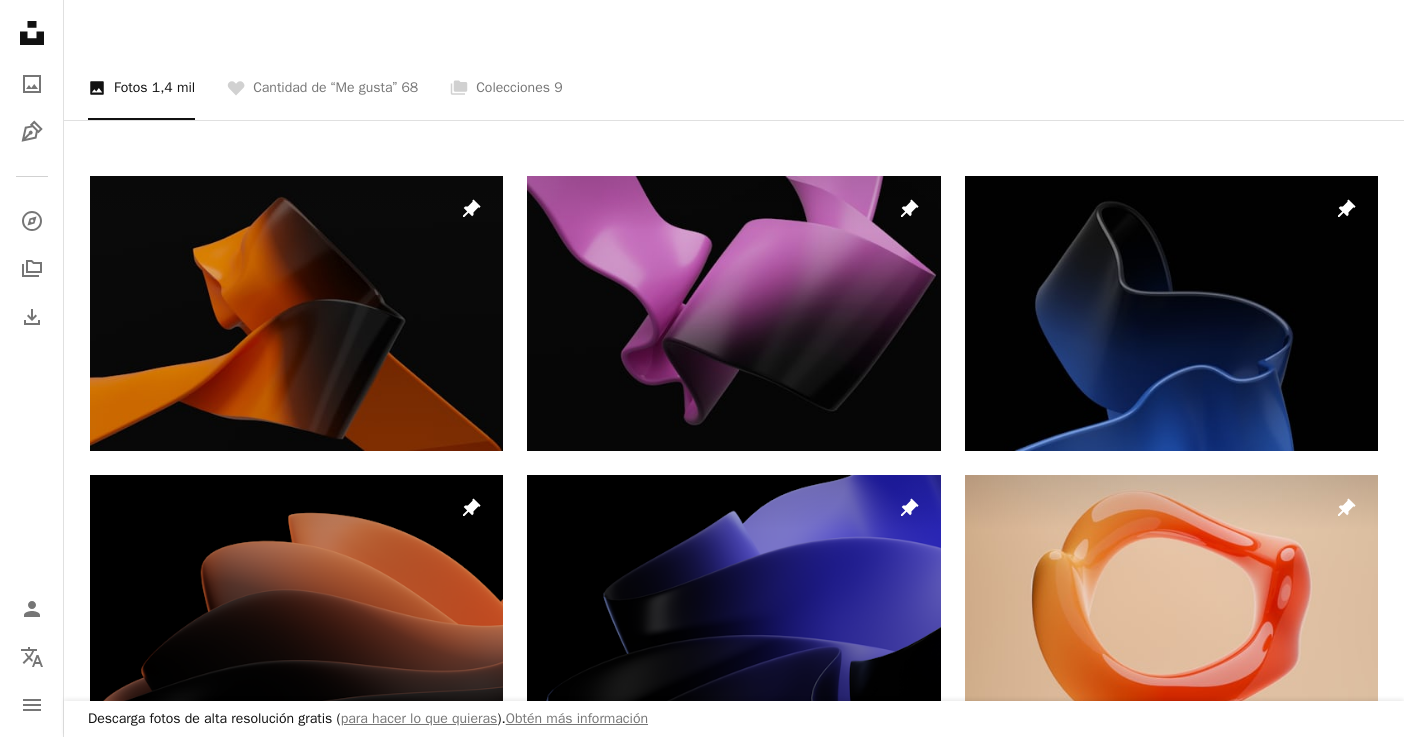 scroll, scrollTop: 300, scrollLeft: 0, axis: vertical 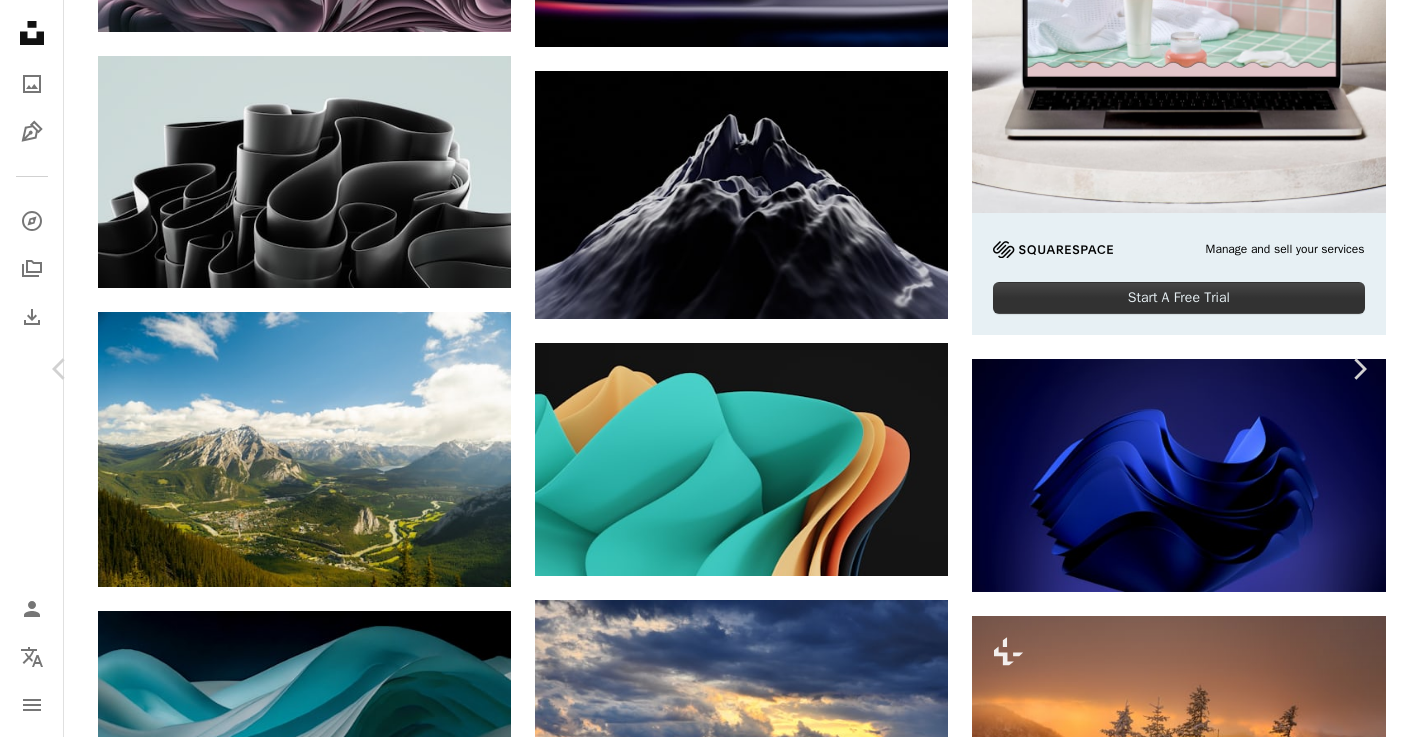 click on "Chevron down" 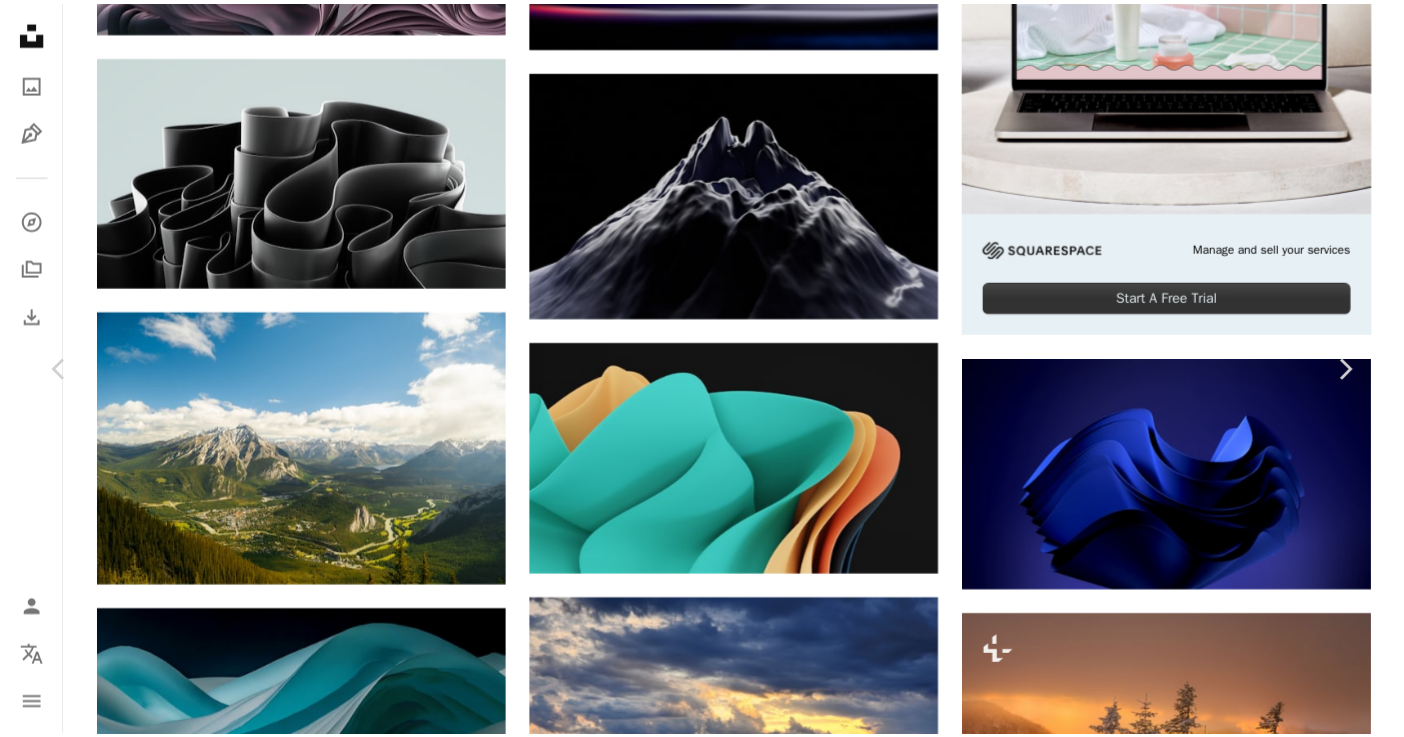 scroll, scrollTop: 5133, scrollLeft: 0, axis: vertical 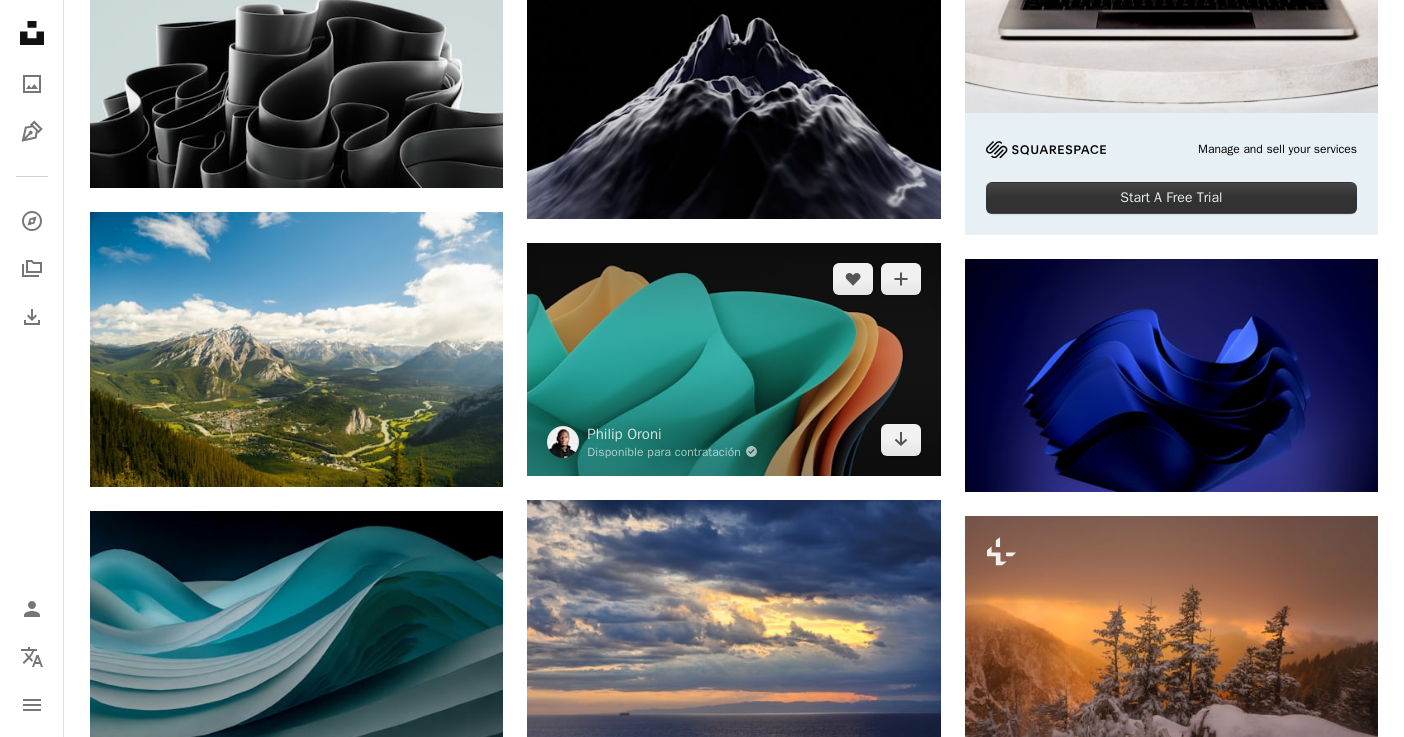 click at bounding box center (733, 359) 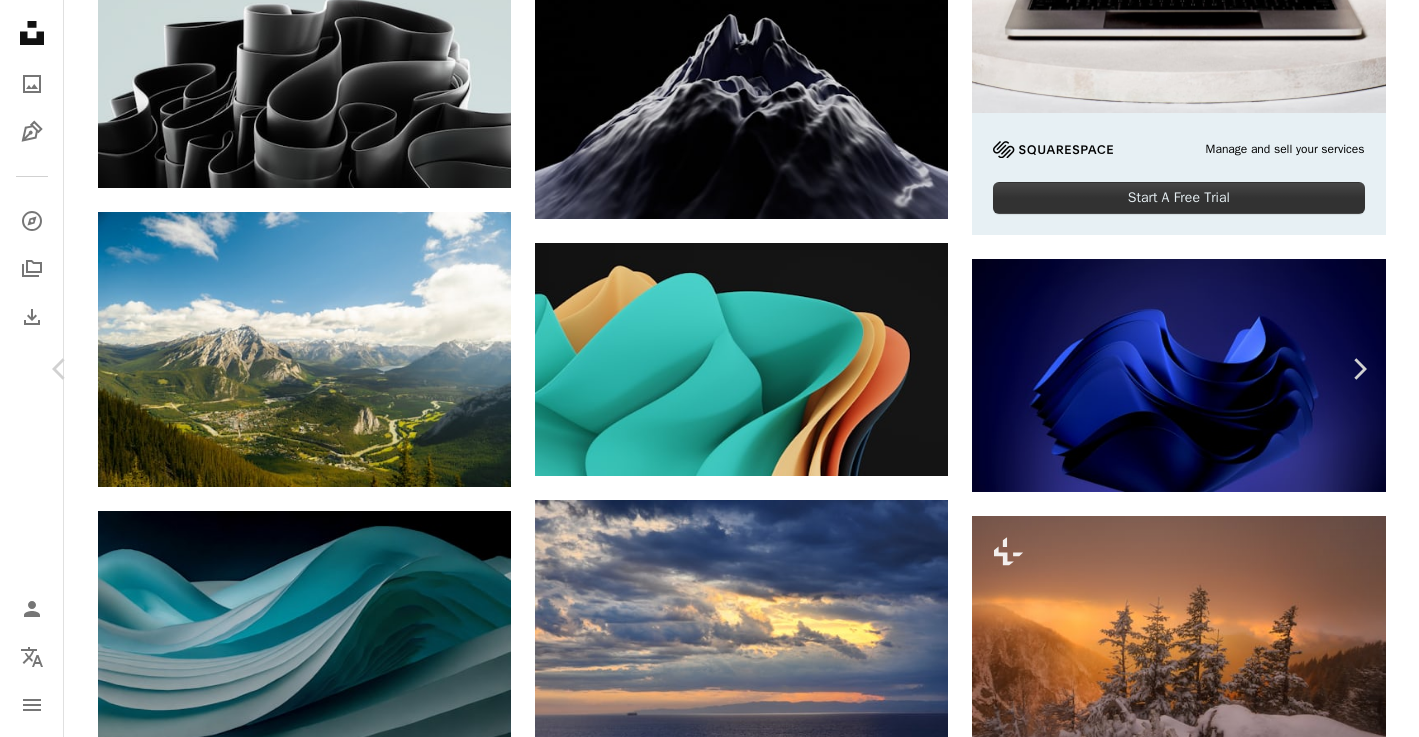 scroll, scrollTop: 0, scrollLeft: 0, axis: both 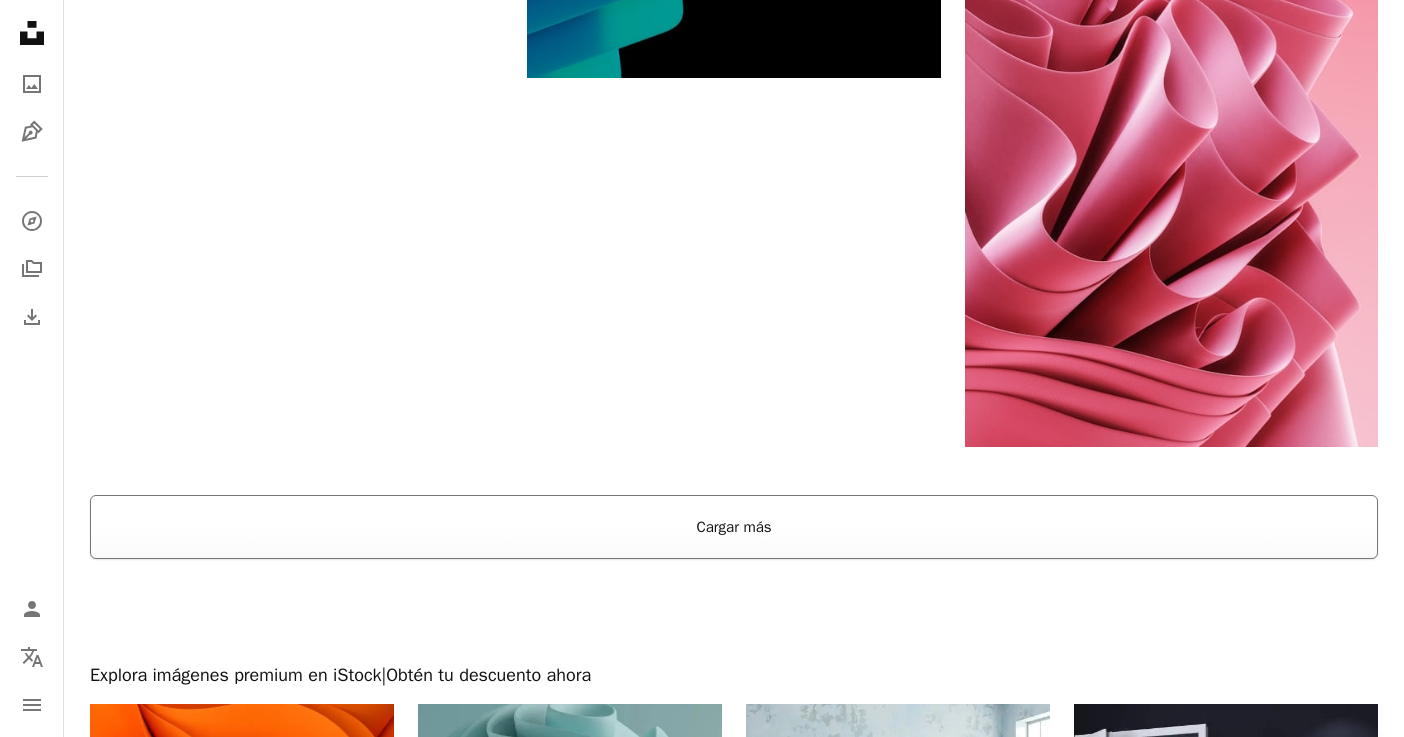 click on "Cargar más" at bounding box center [734, 527] 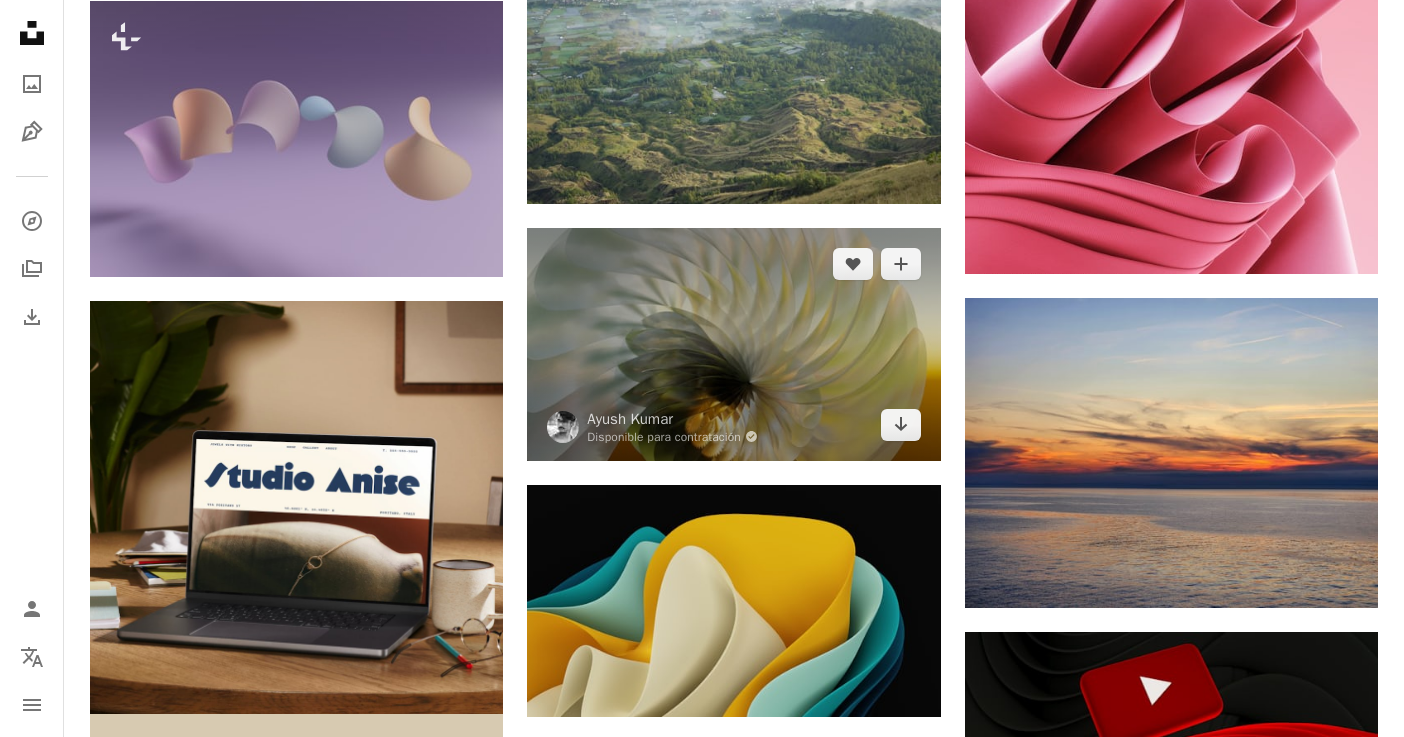 scroll, scrollTop: 3000, scrollLeft: 0, axis: vertical 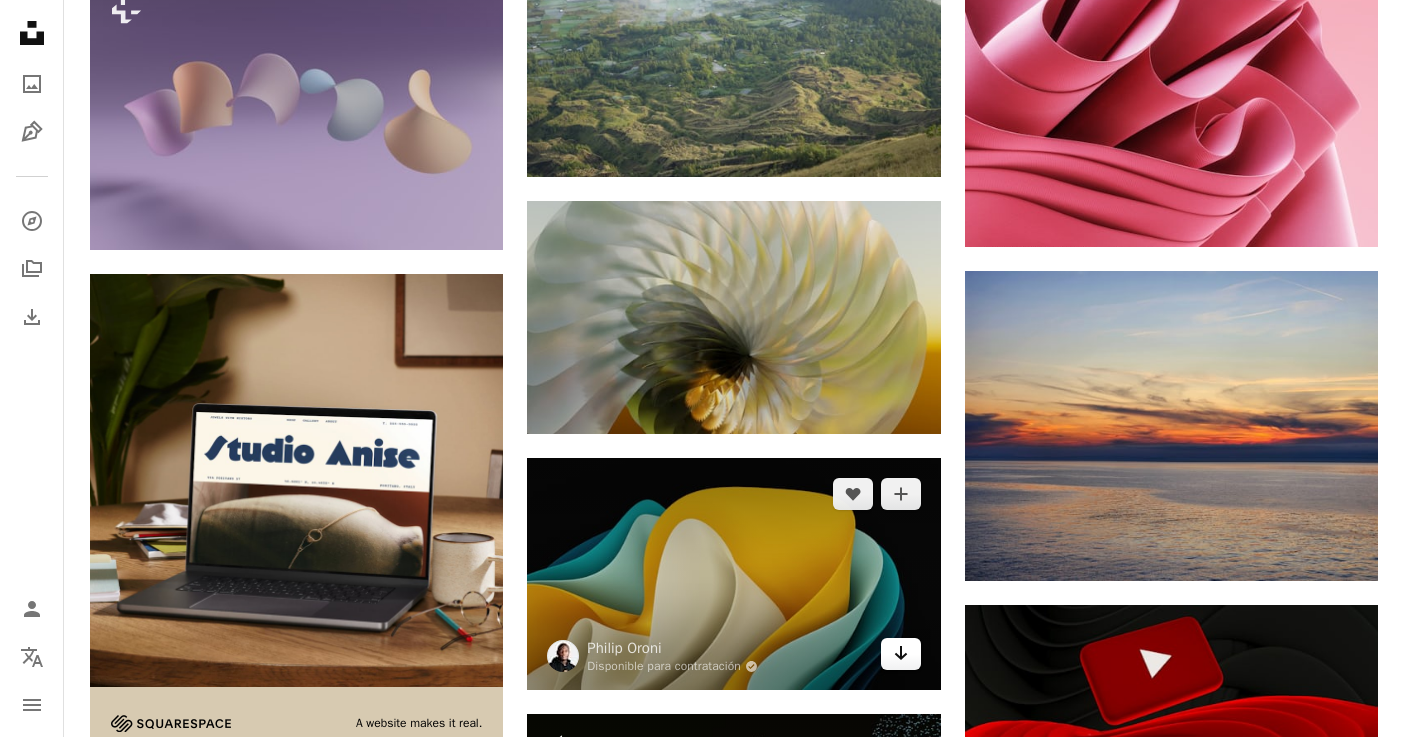 click 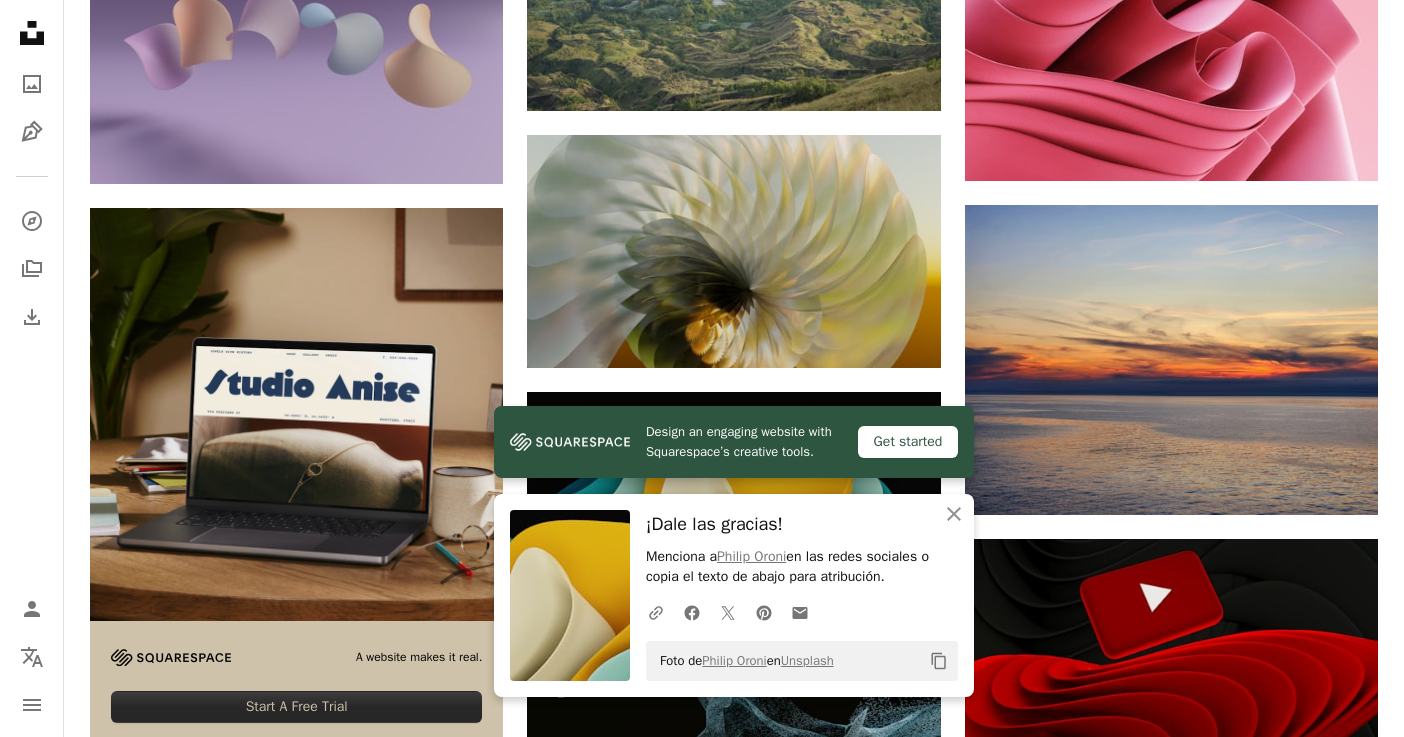scroll, scrollTop: 3100, scrollLeft: 0, axis: vertical 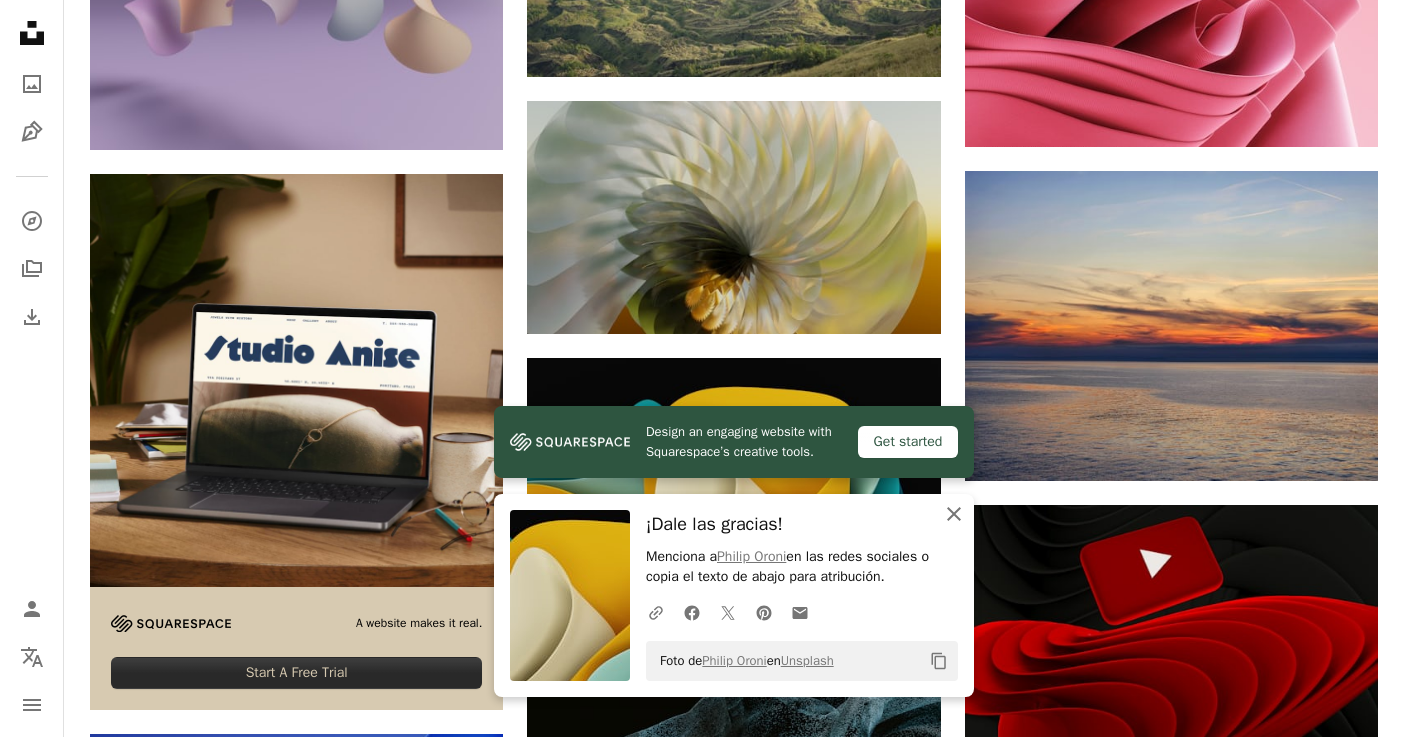 click on "An X shape" 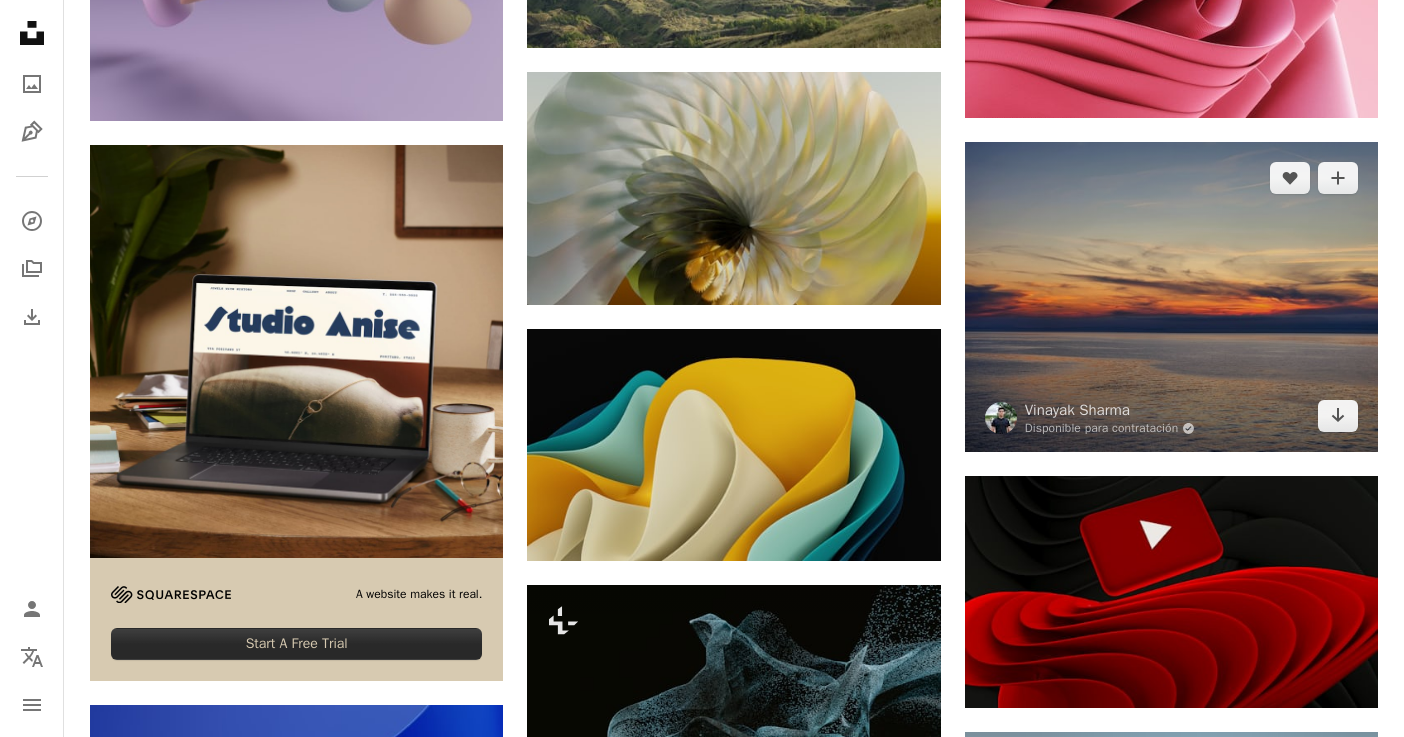 scroll, scrollTop: 3000, scrollLeft: 0, axis: vertical 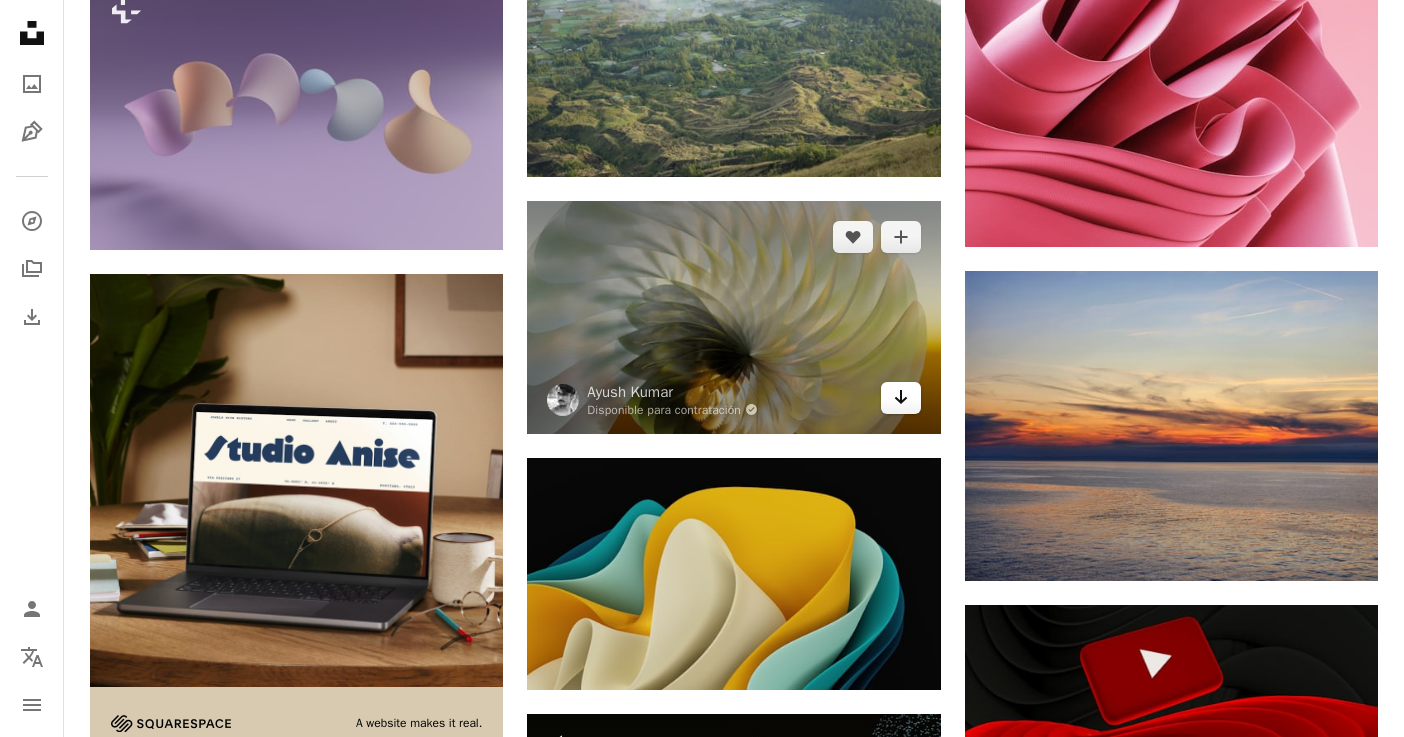 click on "Arrow pointing down" 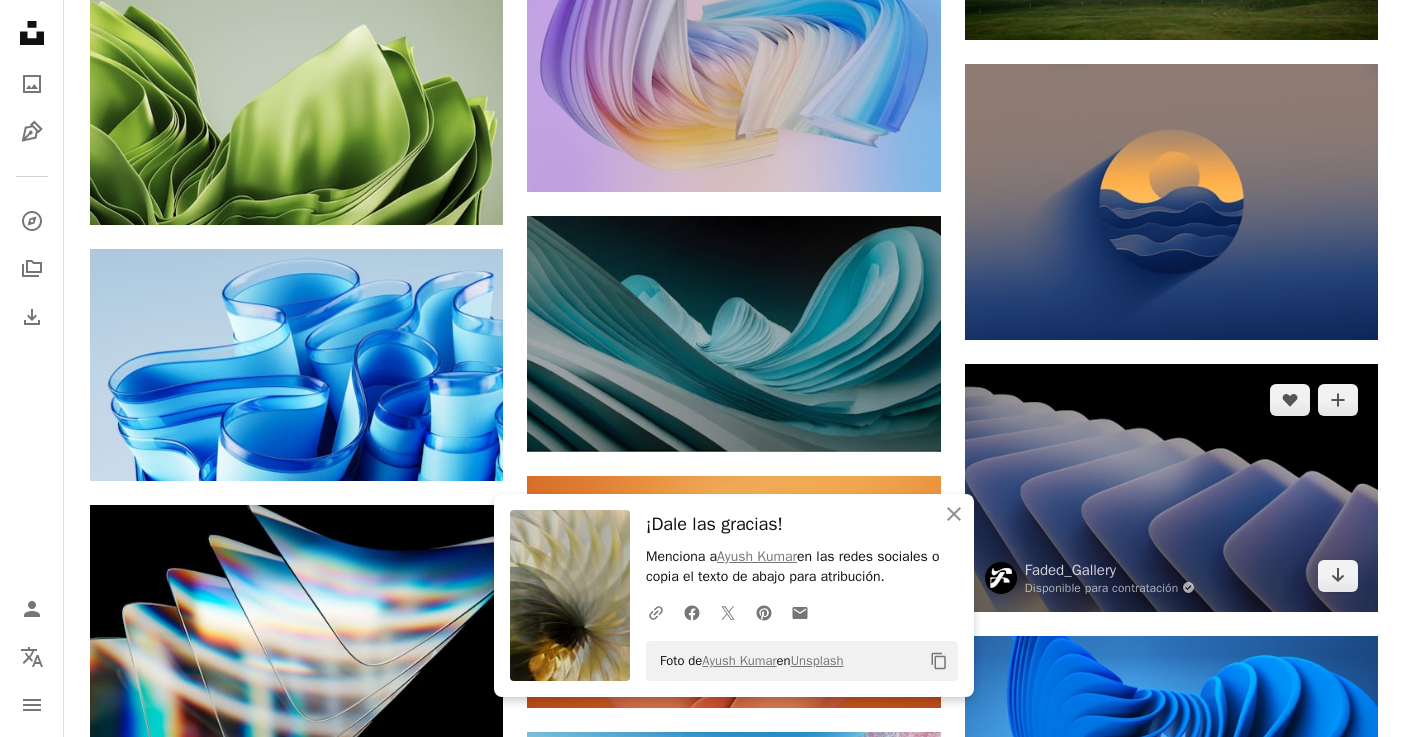 scroll, scrollTop: 4100, scrollLeft: 0, axis: vertical 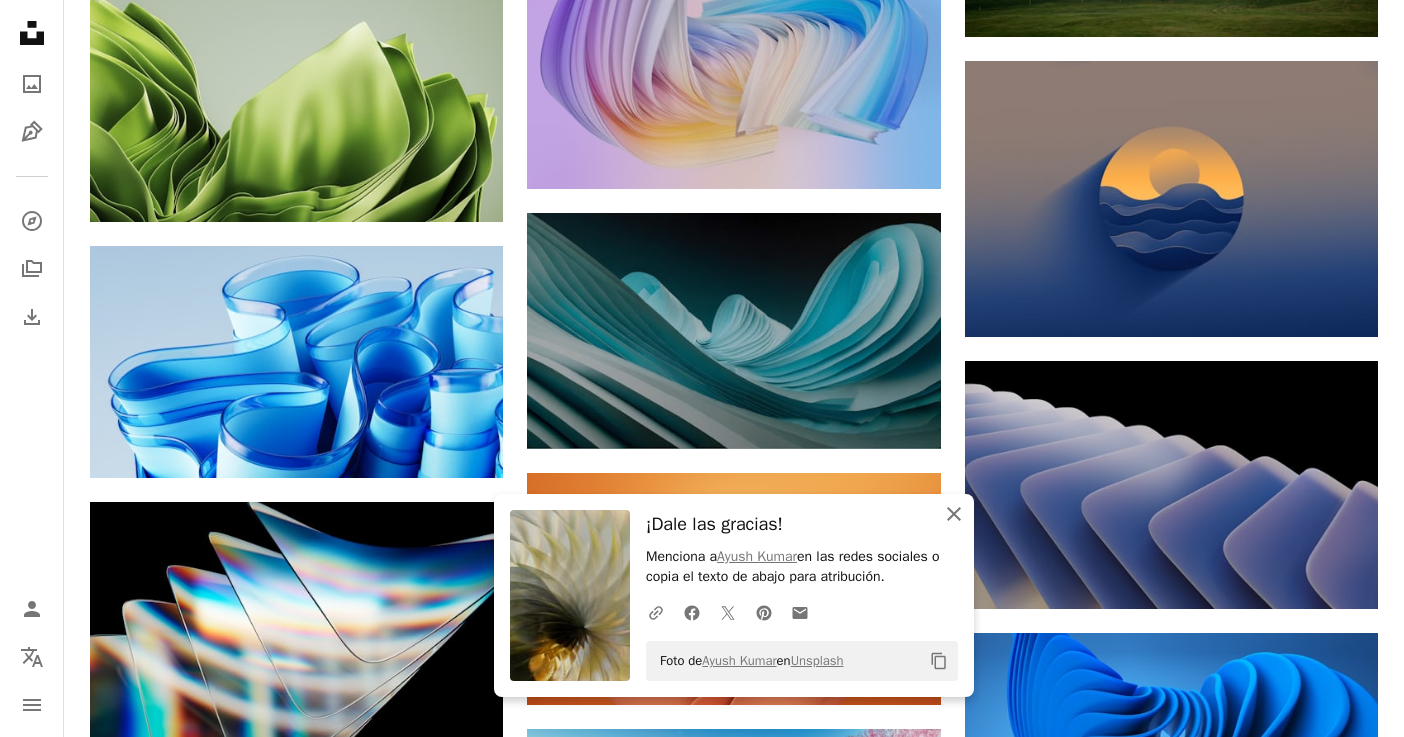 click on "An X shape" 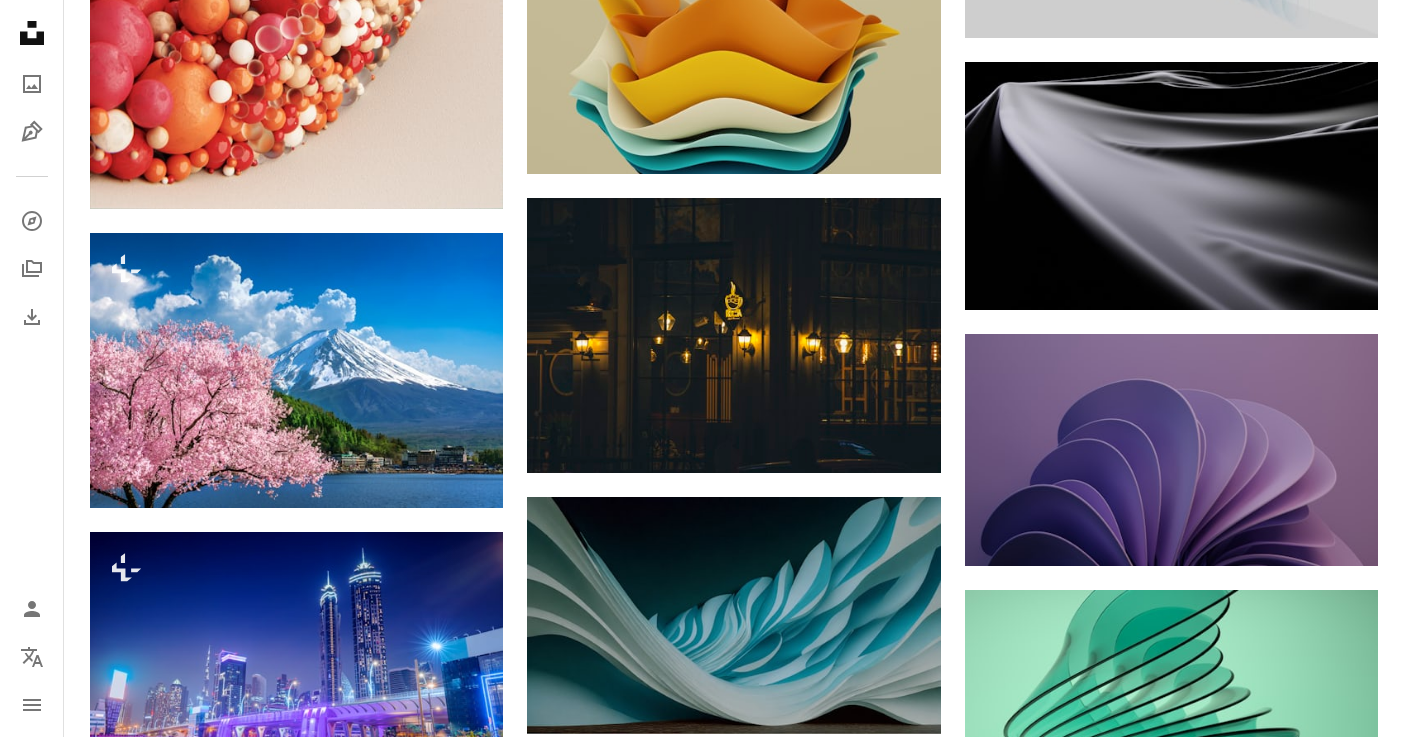 scroll, scrollTop: 5800, scrollLeft: 0, axis: vertical 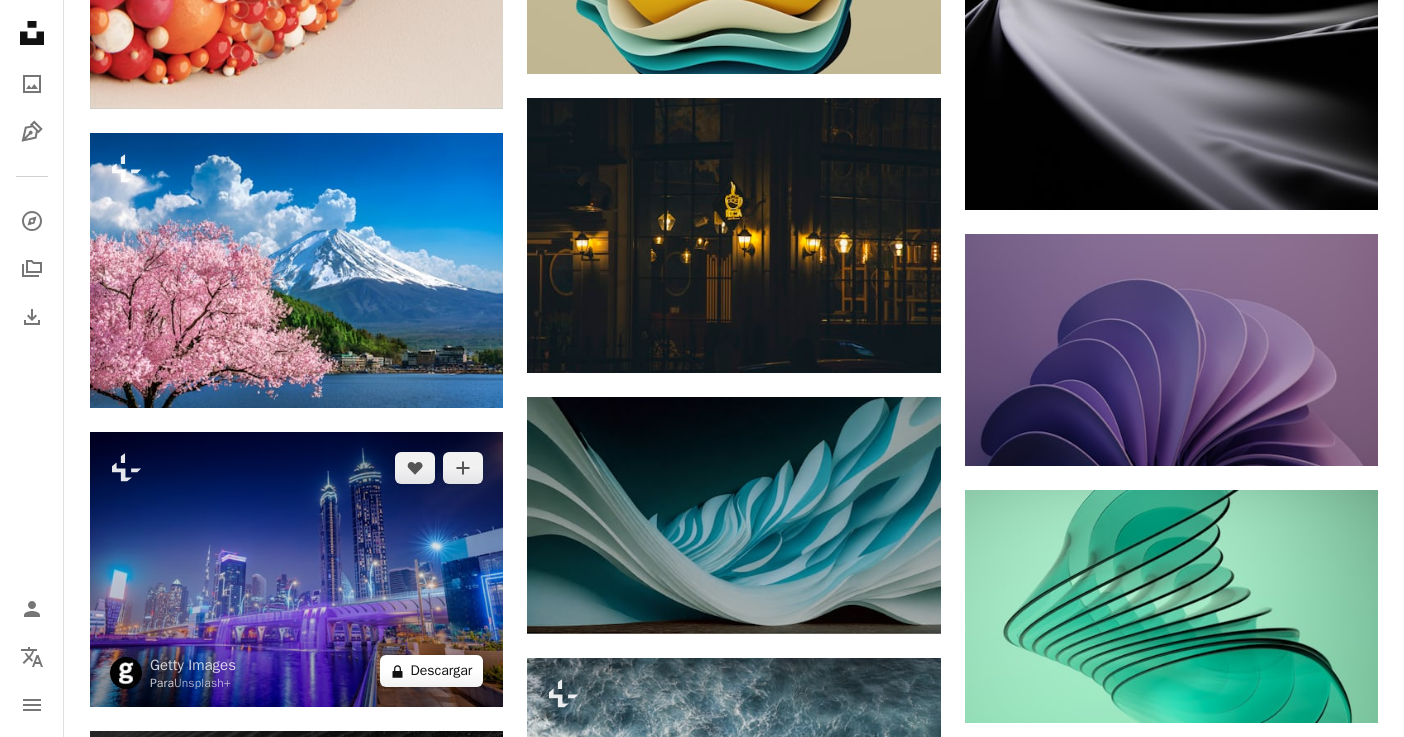 click on "A lock Descargar" at bounding box center (432, 671) 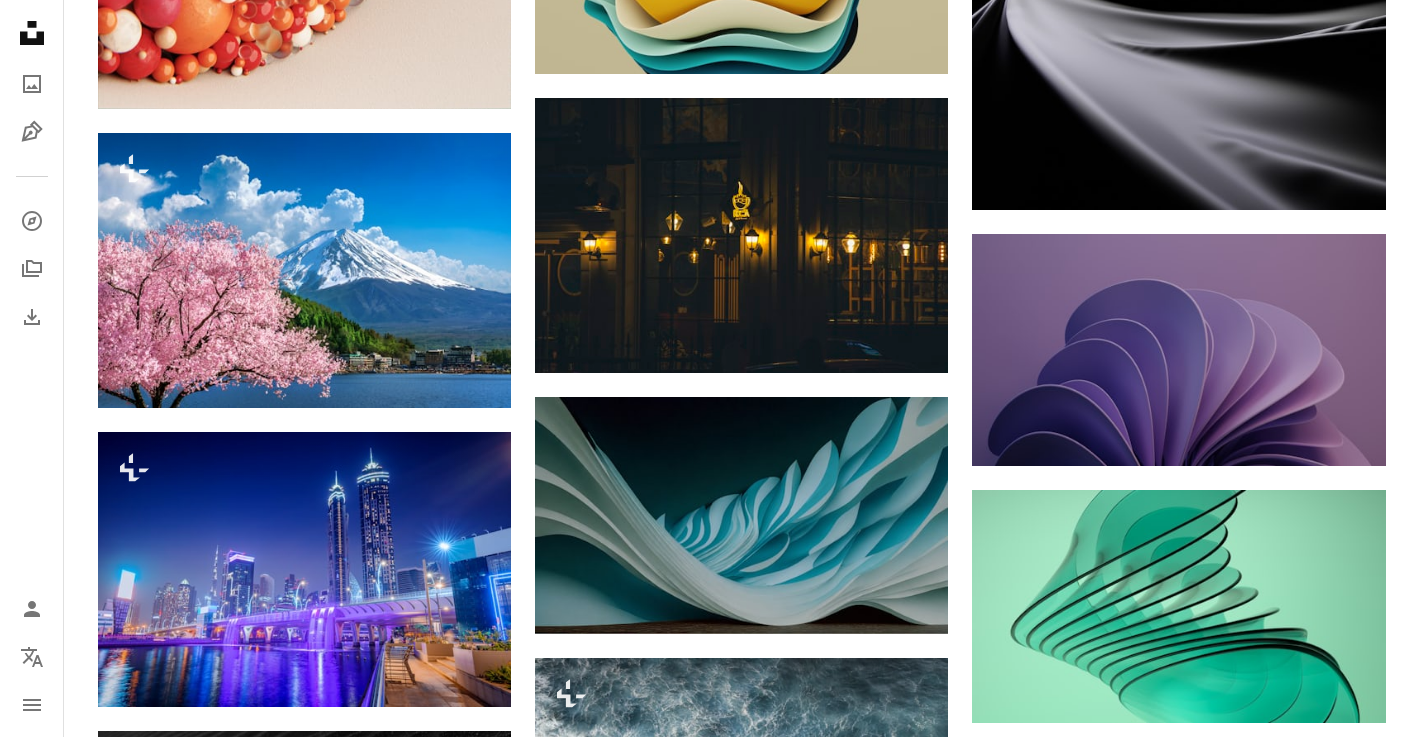 click on "An X shape Imágenes premium, listas para usar. Obtén acceso ilimitado. A plus sign Contenido solo para miembros añadido mensualmente A plus sign Descargas ilimitadas libres de derechos A plus sign Ilustraciones  Nuevo A plus sign Protecciones legales mejoradas anualmente 66 %  de descuento mensualmente 12 $   4 $ USD al mes * Obtener  Unsplash+ *Cuando se paga anualmente, se factura por adelantado  48 $ Más los impuestos aplicables. Se renueva automáticamente. Cancela cuando quieras." at bounding box center (709, 4286) 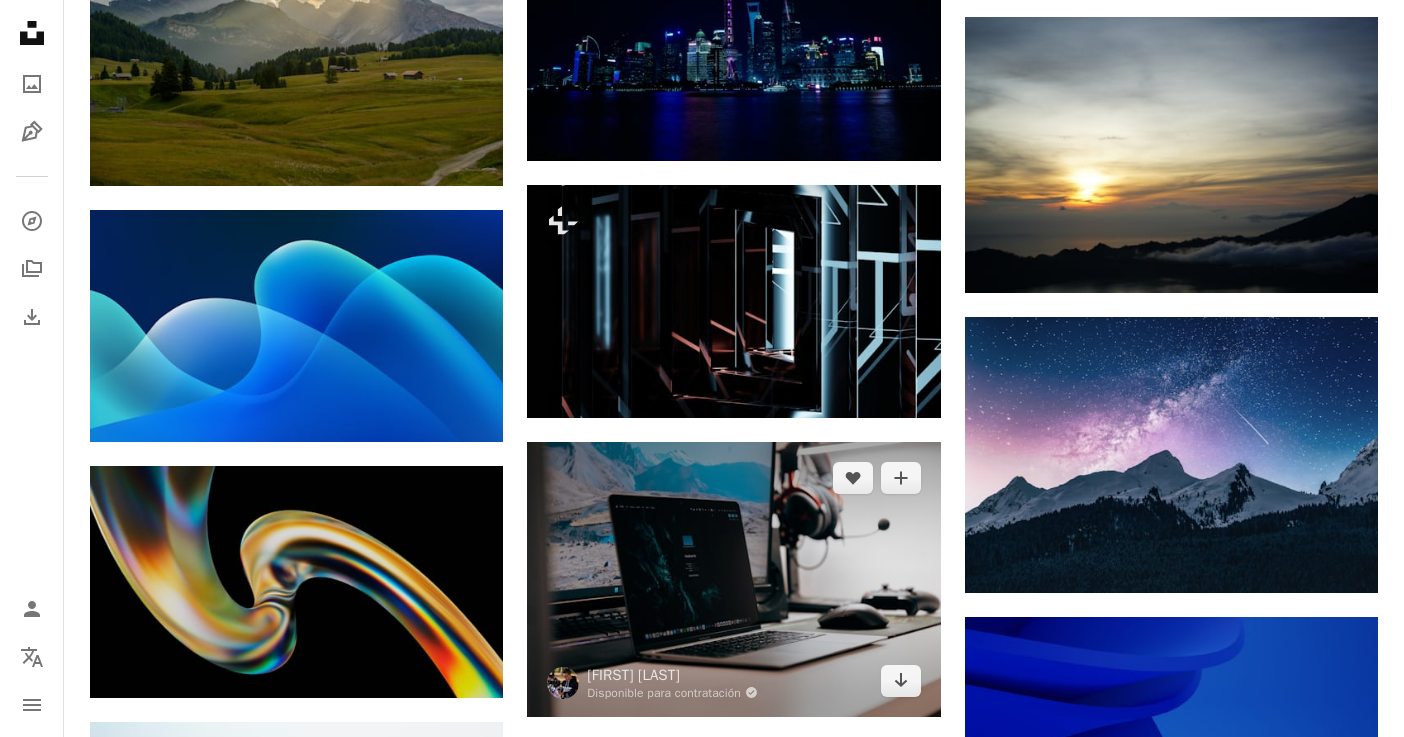 scroll, scrollTop: 9200, scrollLeft: 0, axis: vertical 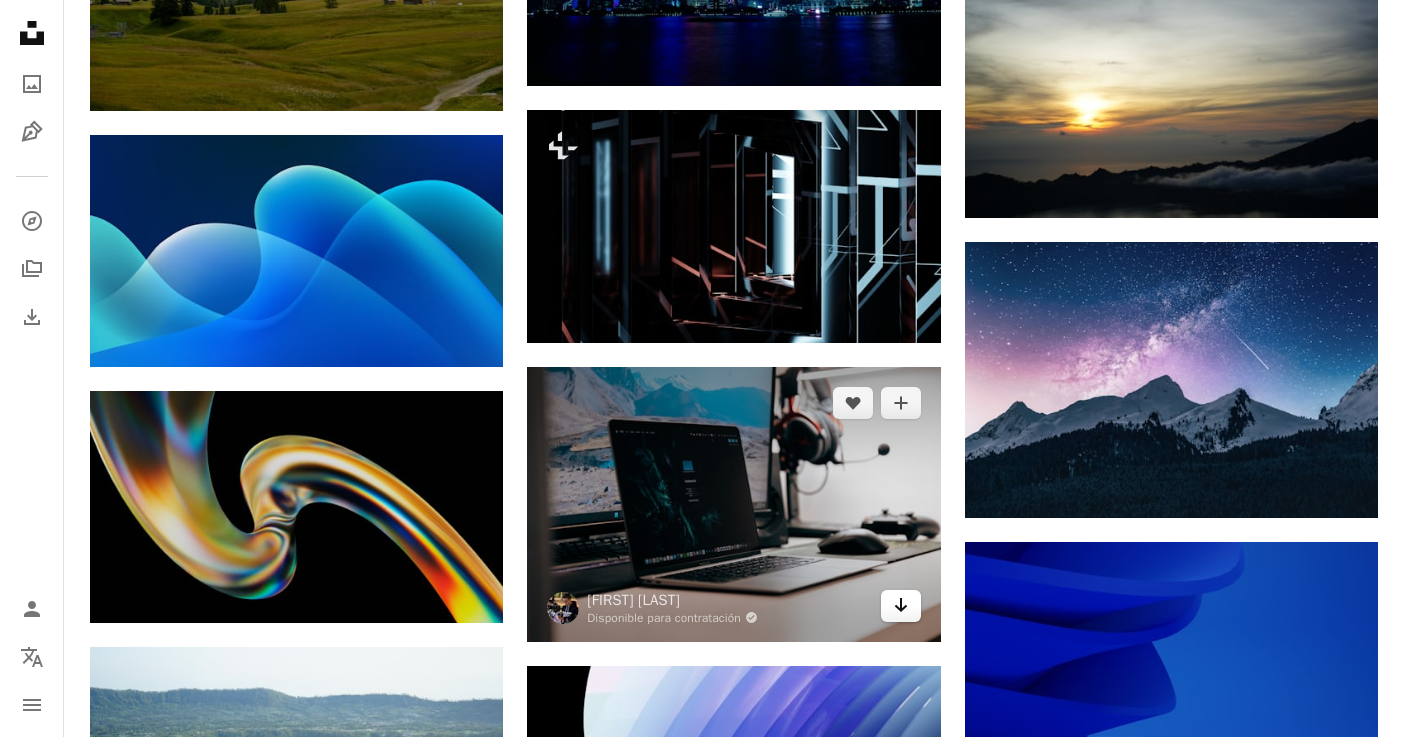 click on "Arrow pointing down" 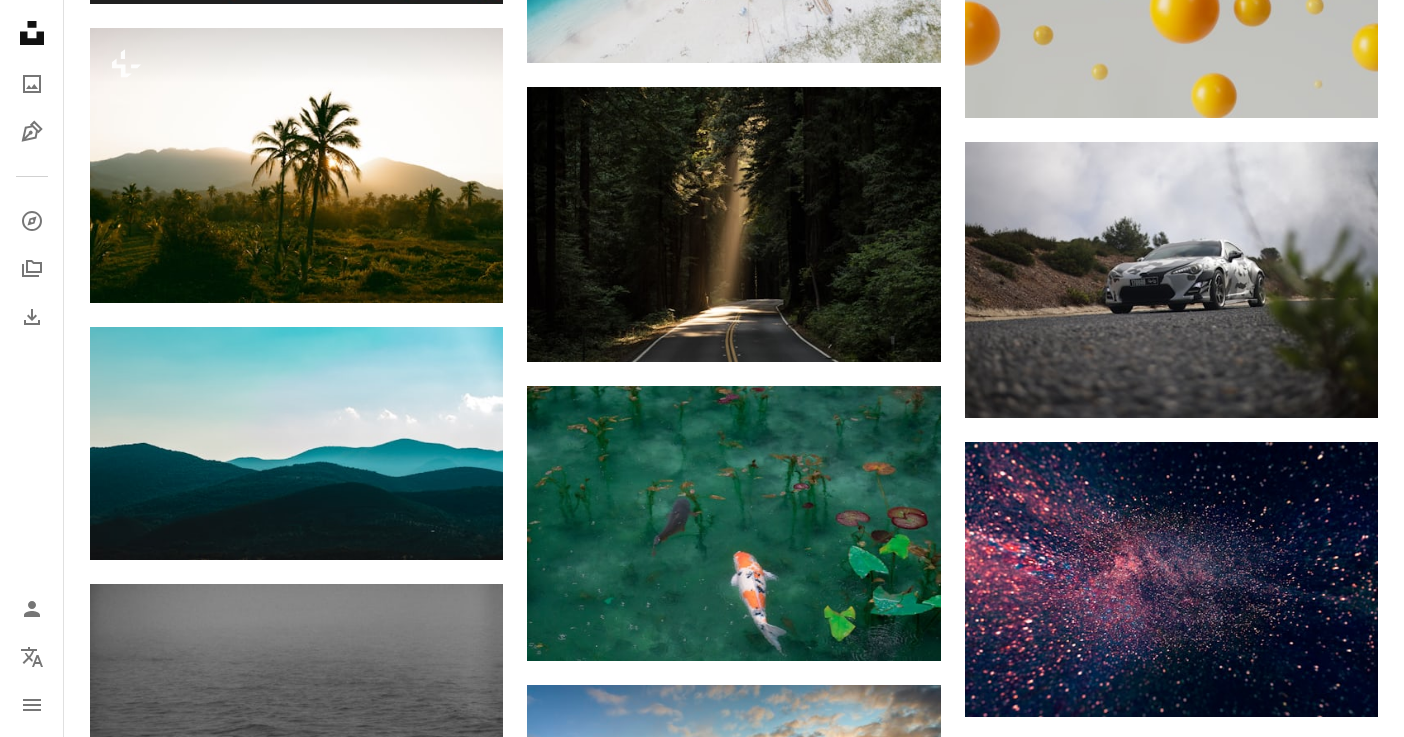scroll, scrollTop: 18500, scrollLeft: 0, axis: vertical 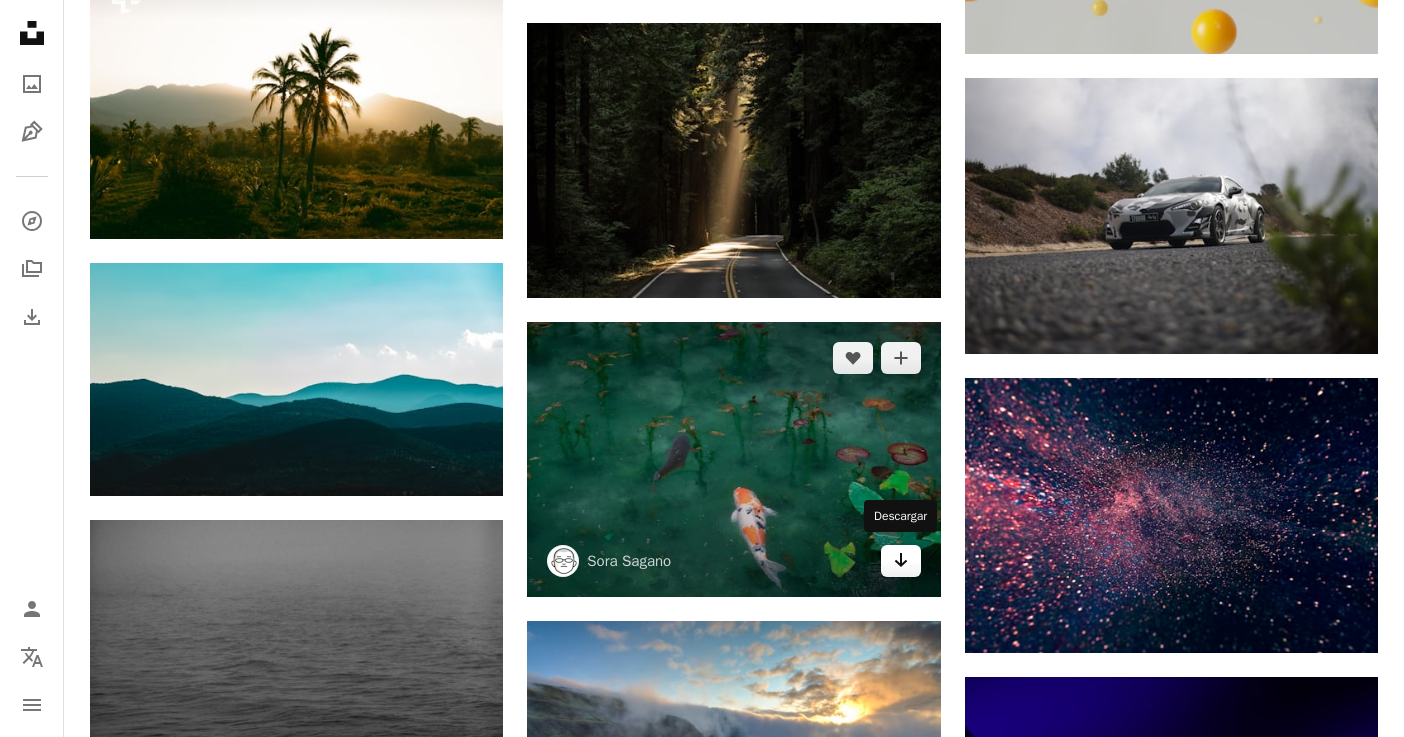 click on "Arrow pointing down" 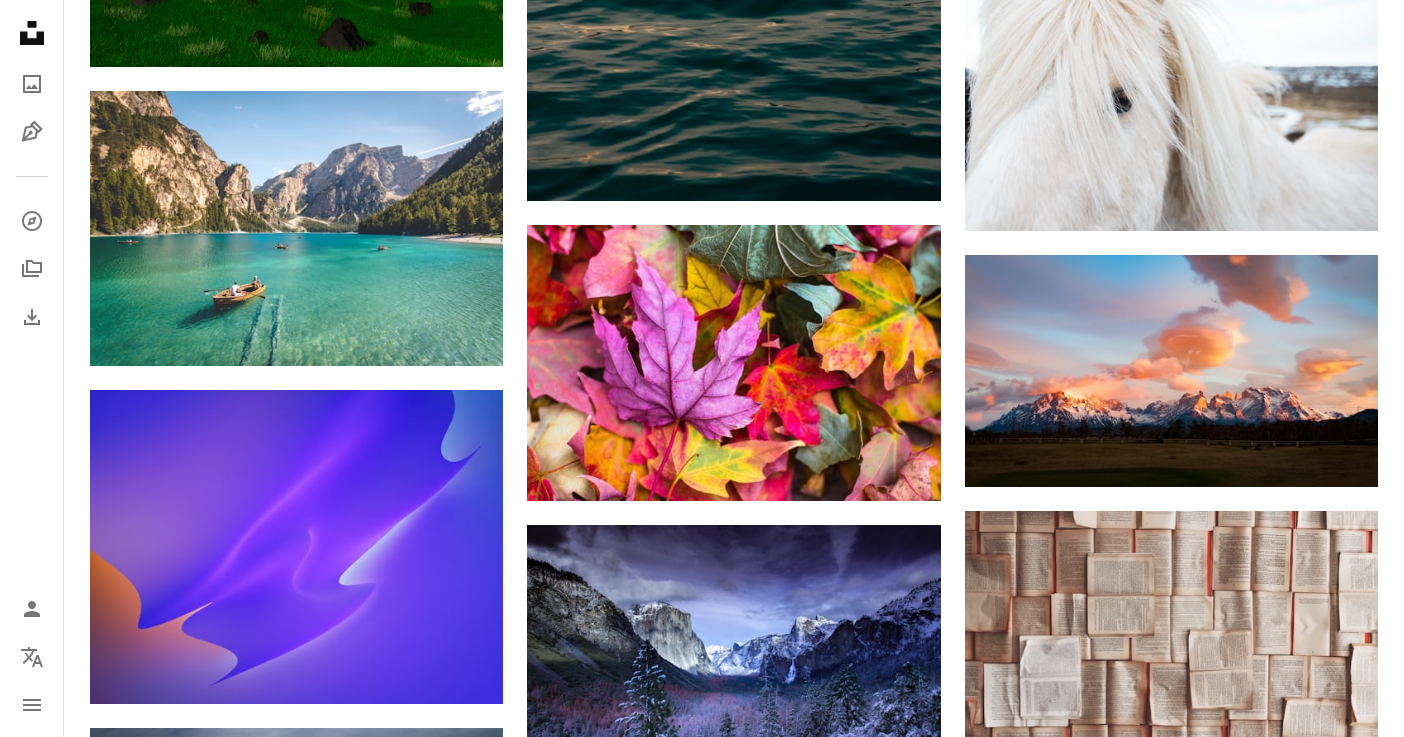 scroll, scrollTop: 21200, scrollLeft: 0, axis: vertical 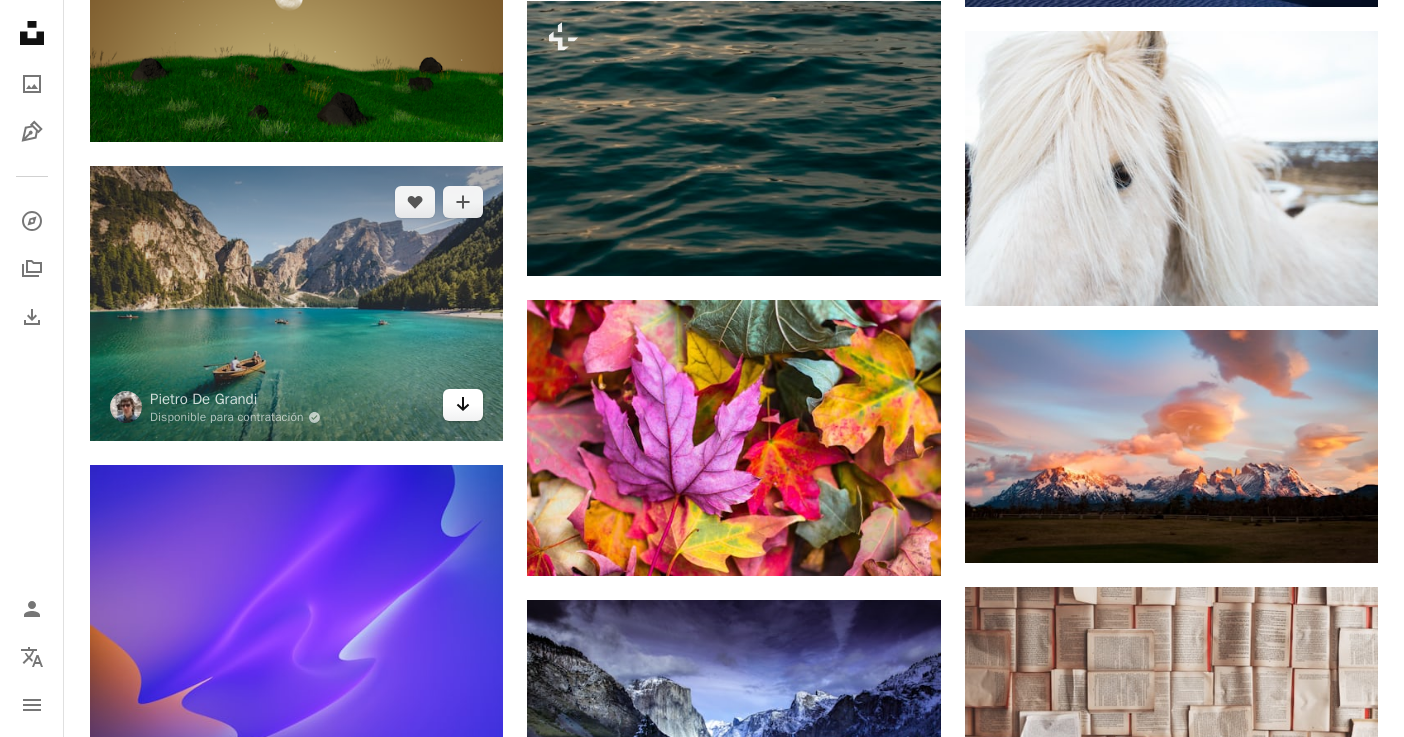 click on "Arrow pointing down" at bounding box center [463, 405] 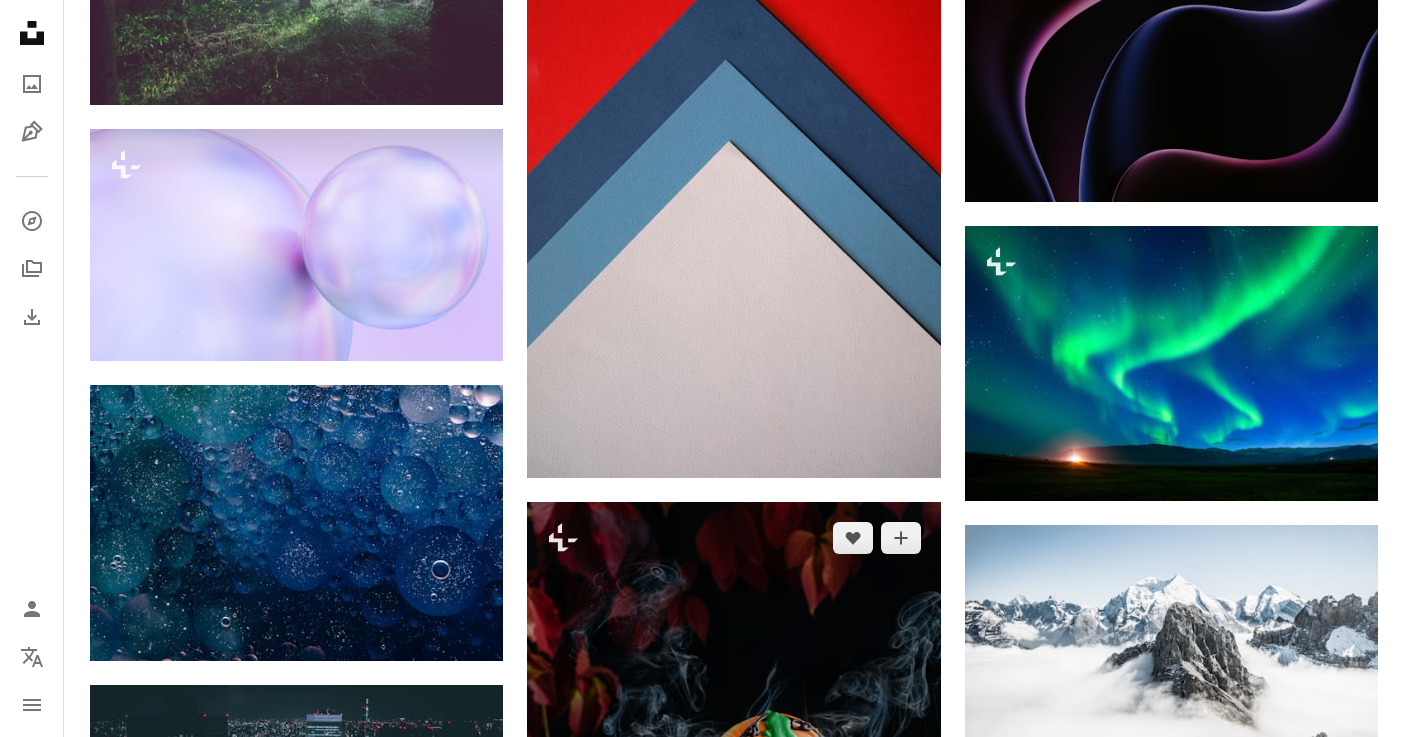 scroll, scrollTop: 24800, scrollLeft: 0, axis: vertical 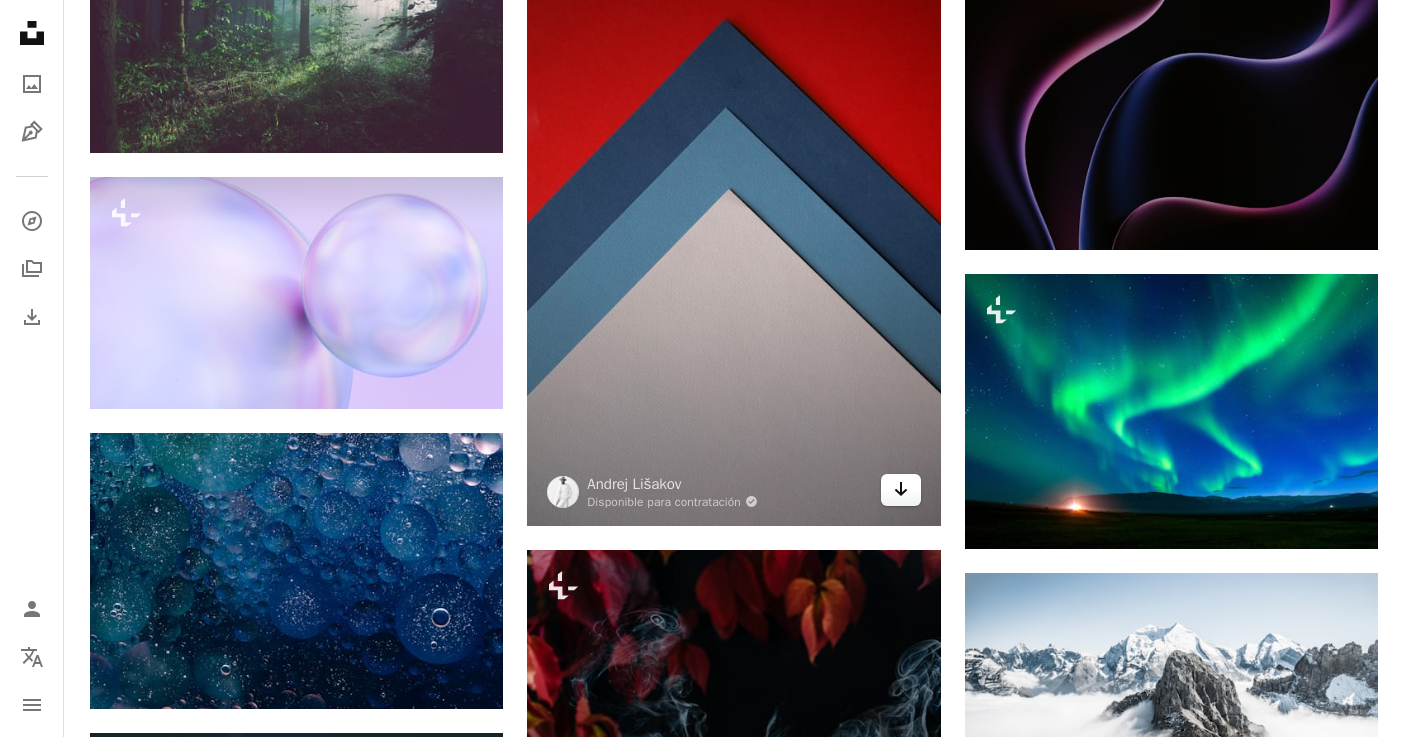 click on "Arrow pointing down" at bounding box center (901, 490) 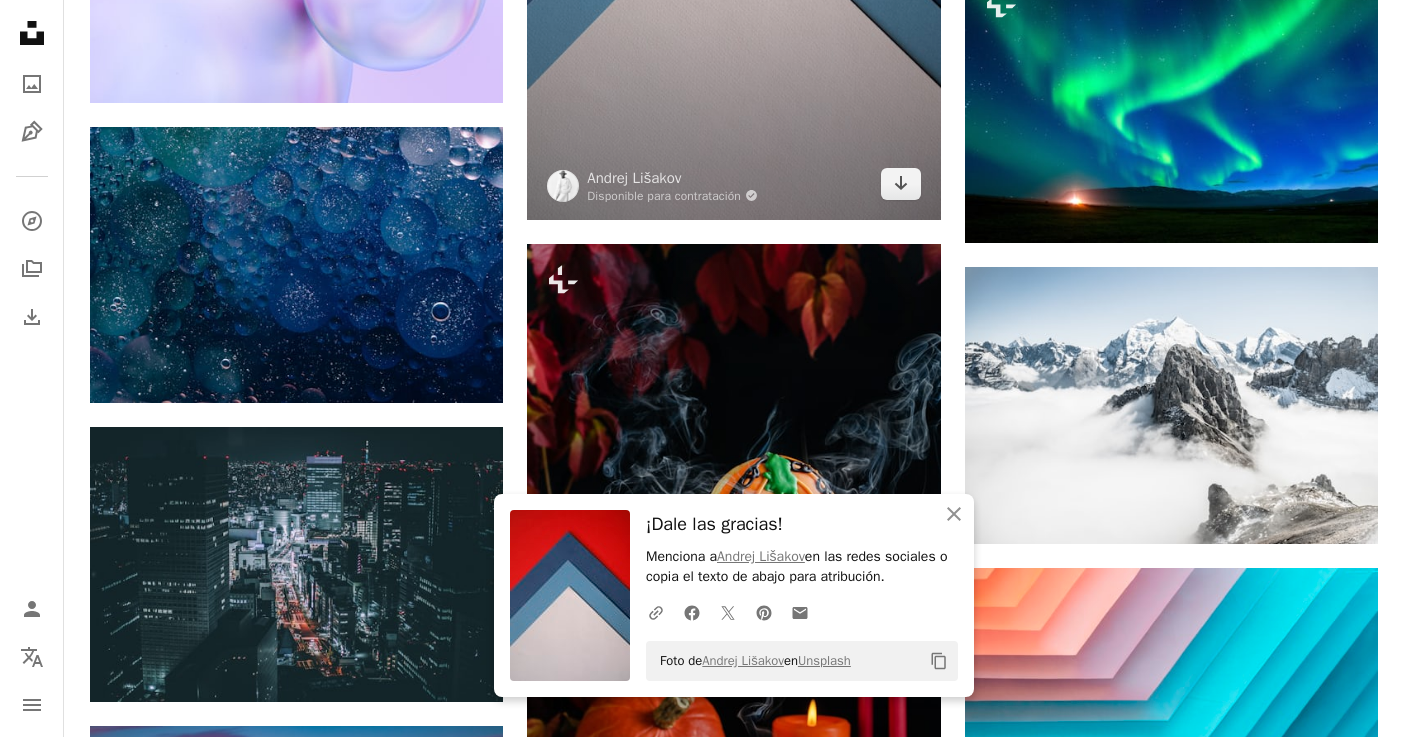 scroll, scrollTop: 25200, scrollLeft: 0, axis: vertical 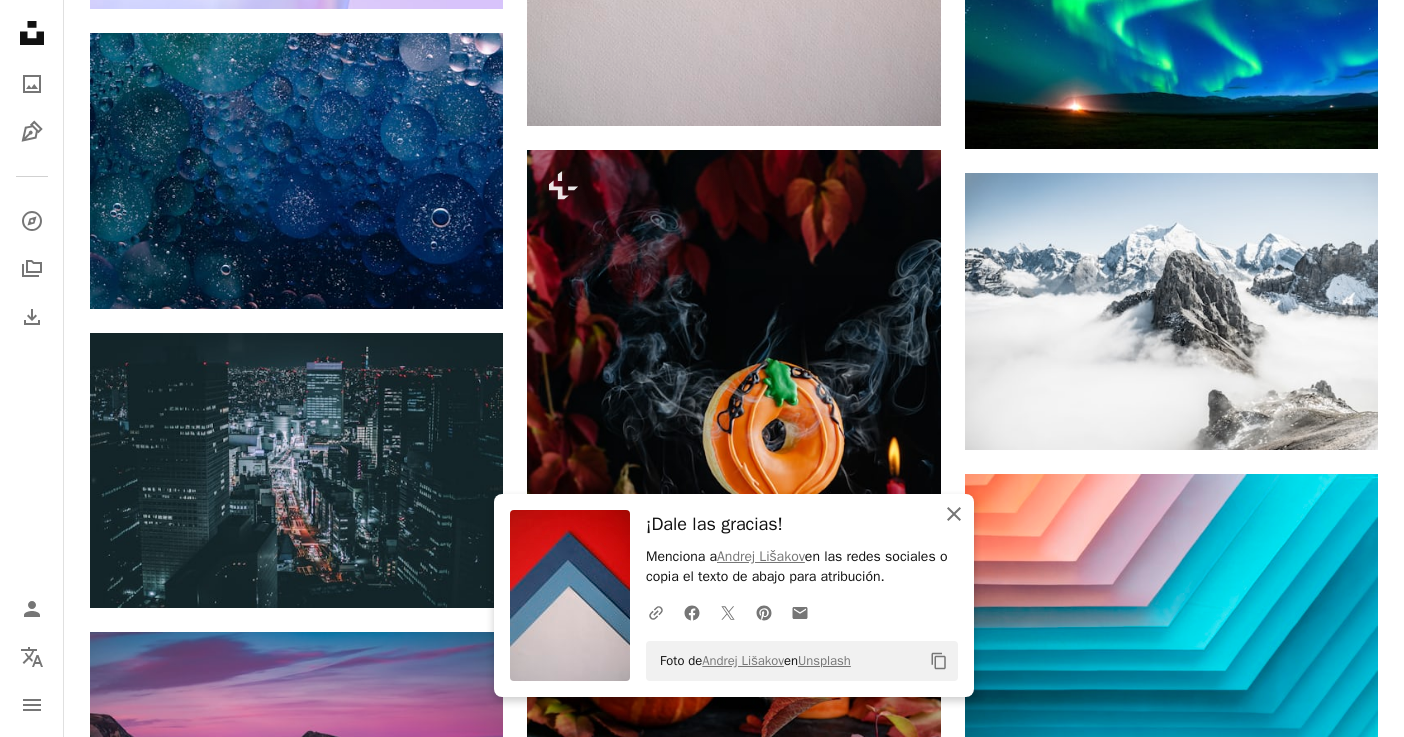 click on "An X shape" 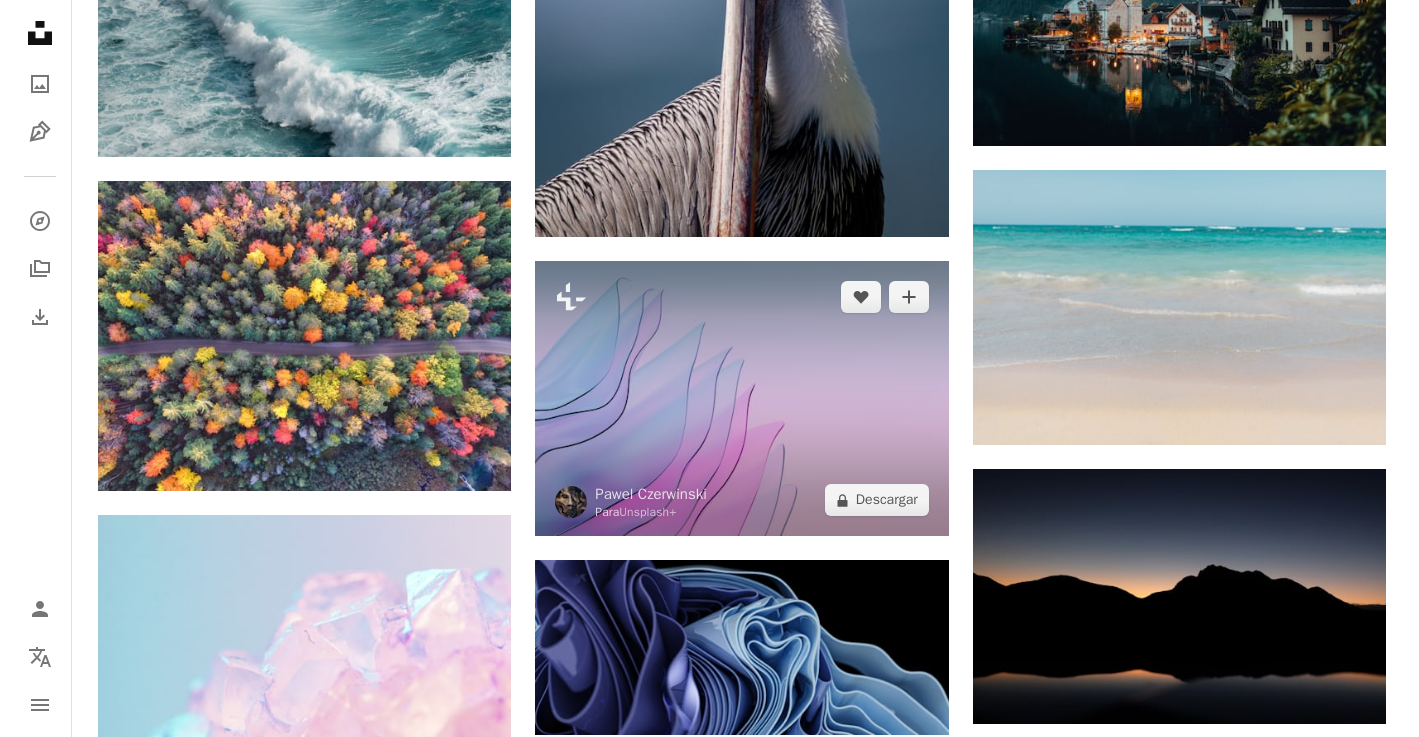 scroll, scrollTop: 43300, scrollLeft: 0, axis: vertical 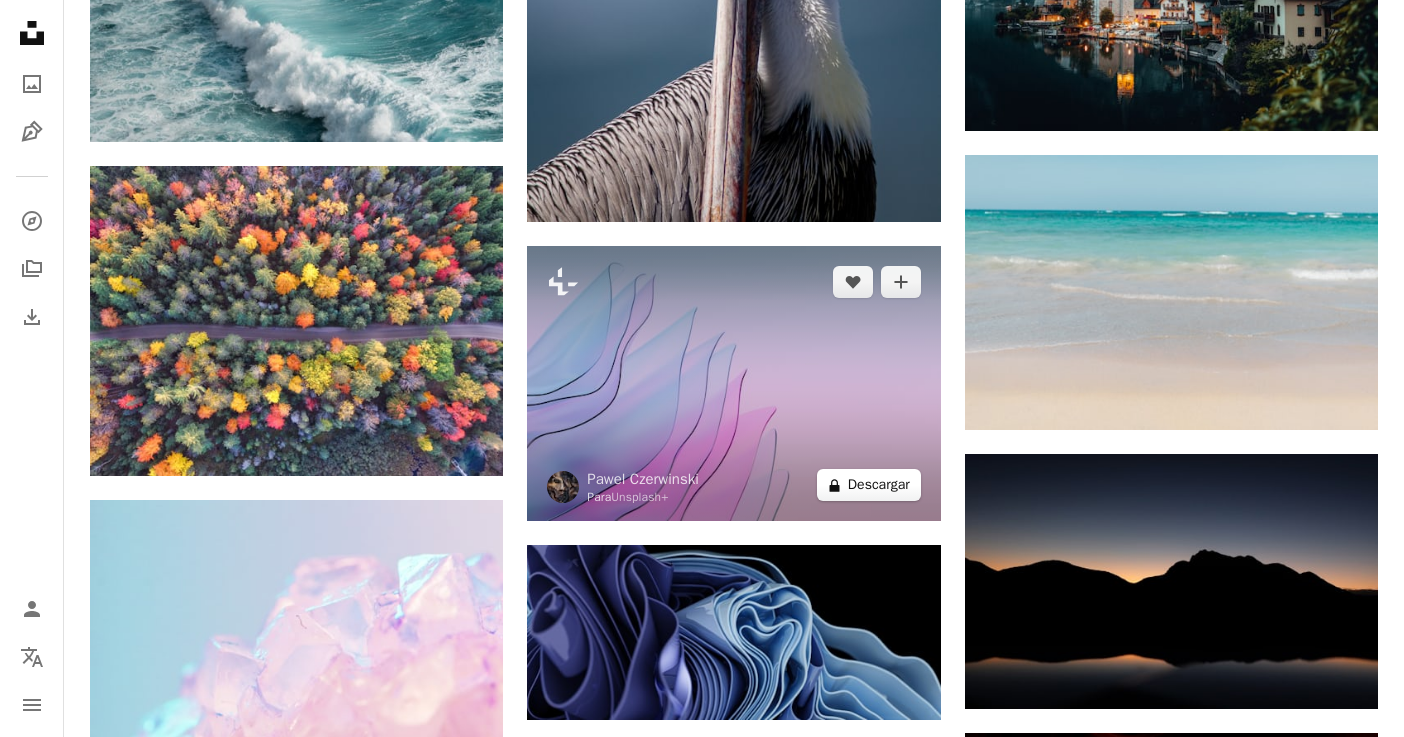 click on "A lock Descargar" at bounding box center [869, 485] 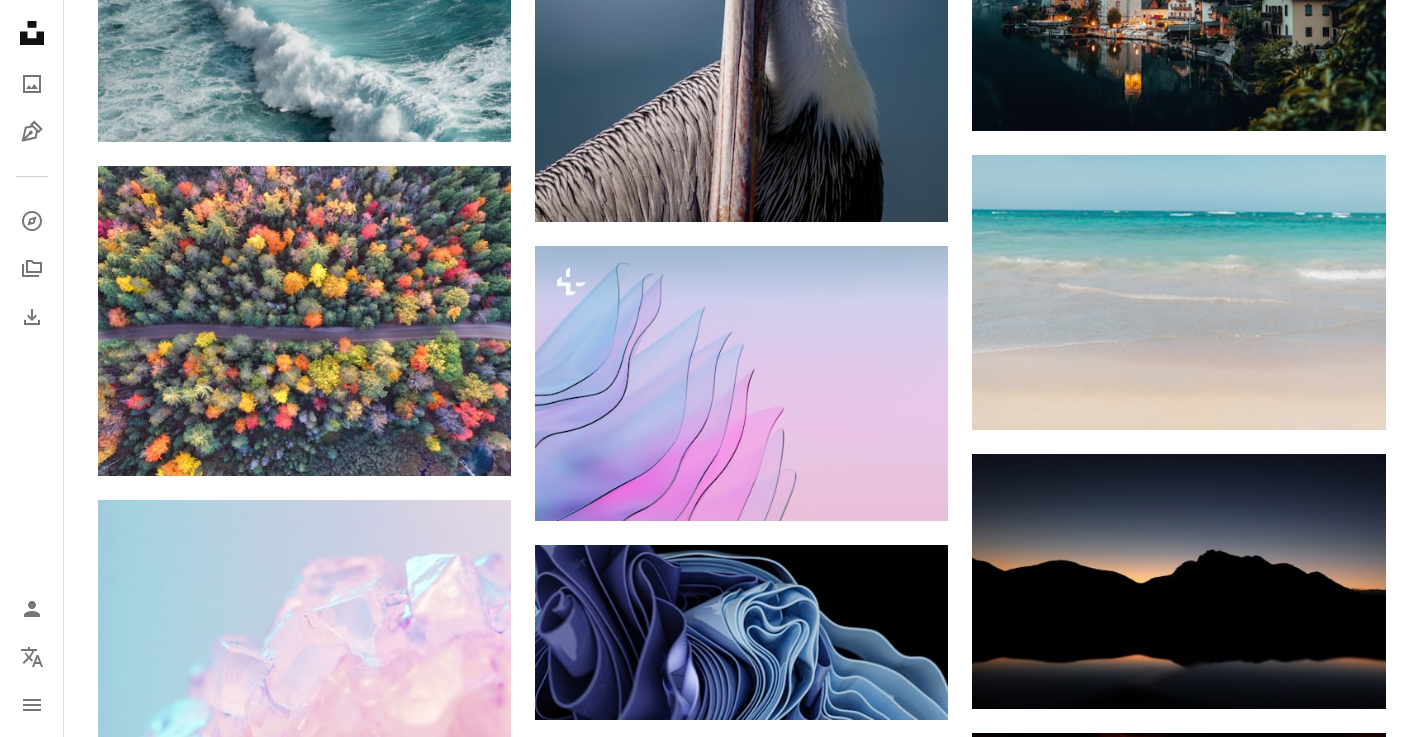 click on "An X shape Imágenes premium, listas para usar. Obtén acceso ilimitado. A plus sign Contenido solo para miembros añadido mensualmente A plus sign Descargas ilimitadas libres de derechos A plus sign Ilustraciones  Nuevo A plus sign Protecciones legales mejoradas anualmente 66 %  de descuento mensualmente 12 $   4 $ USD al mes * Obtener  Unsplash+ *Cuando se paga anualmente, se factura por adelantado  48 $ Más los impuestos aplicables. Se renueva automáticamente. Cancela cuando quieras." at bounding box center (709, 4640) 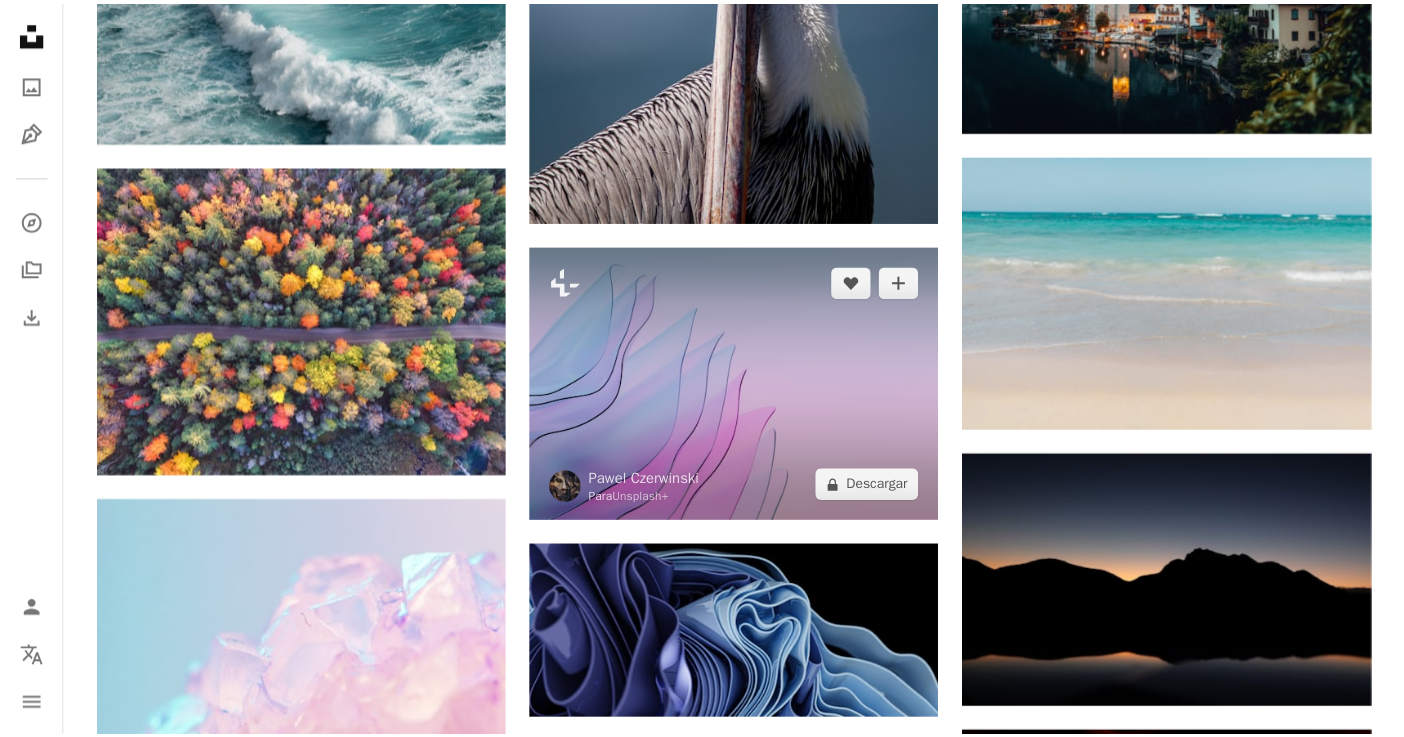scroll, scrollTop: 43700, scrollLeft: 0, axis: vertical 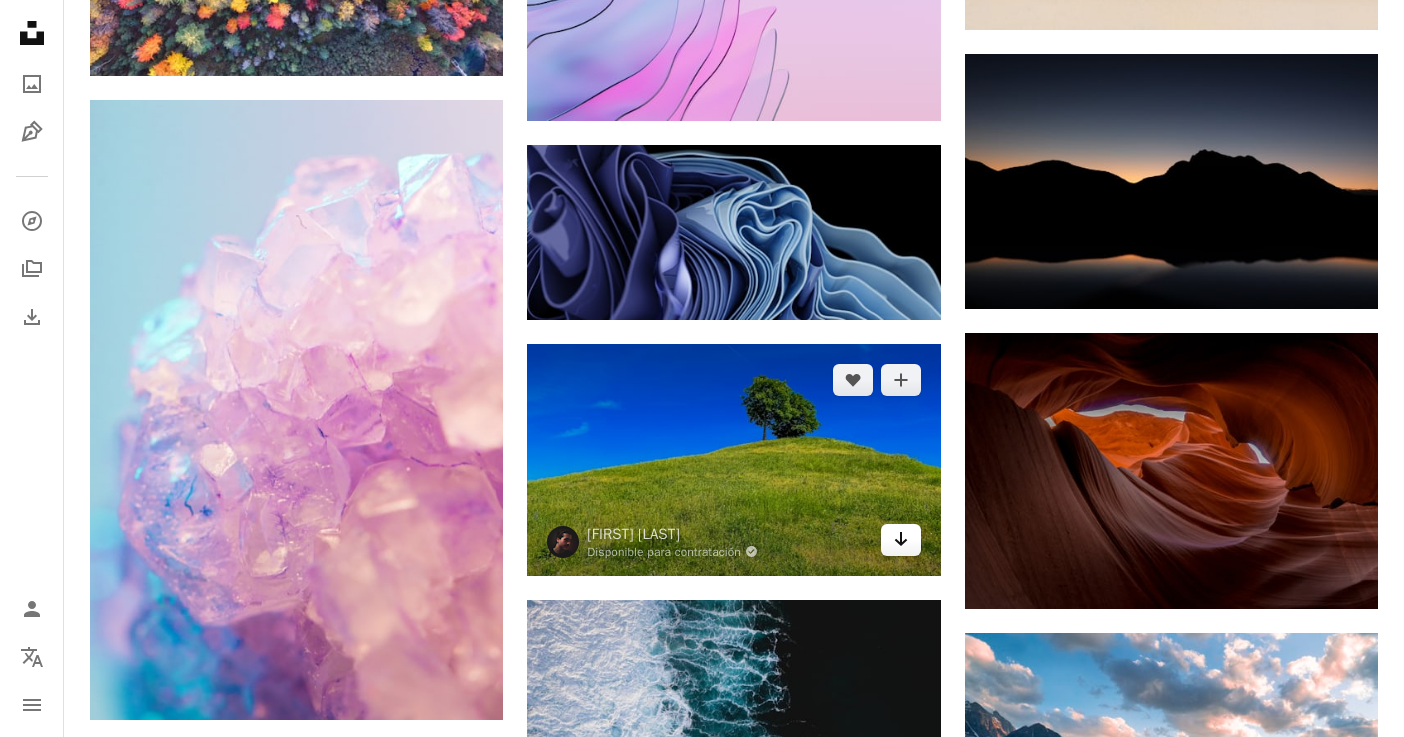 click 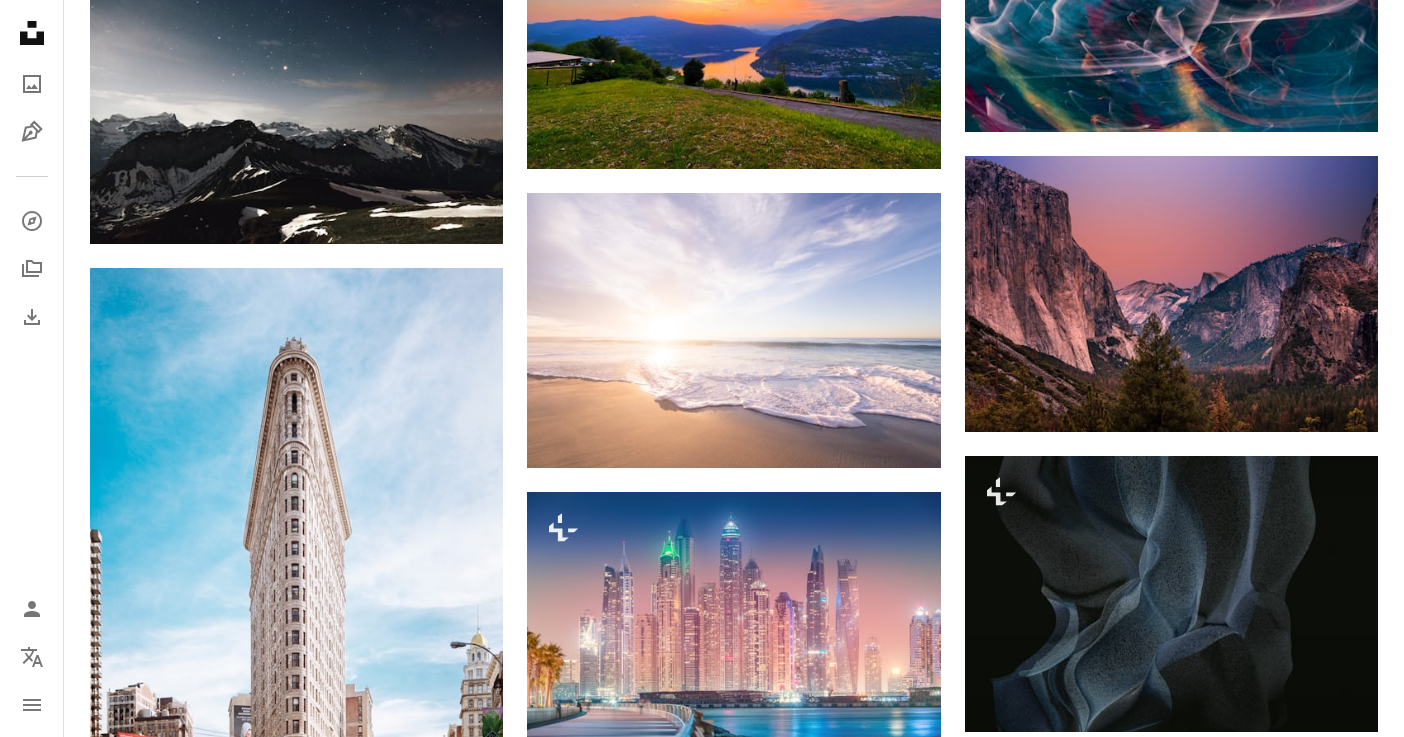 scroll, scrollTop: 45100, scrollLeft: 0, axis: vertical 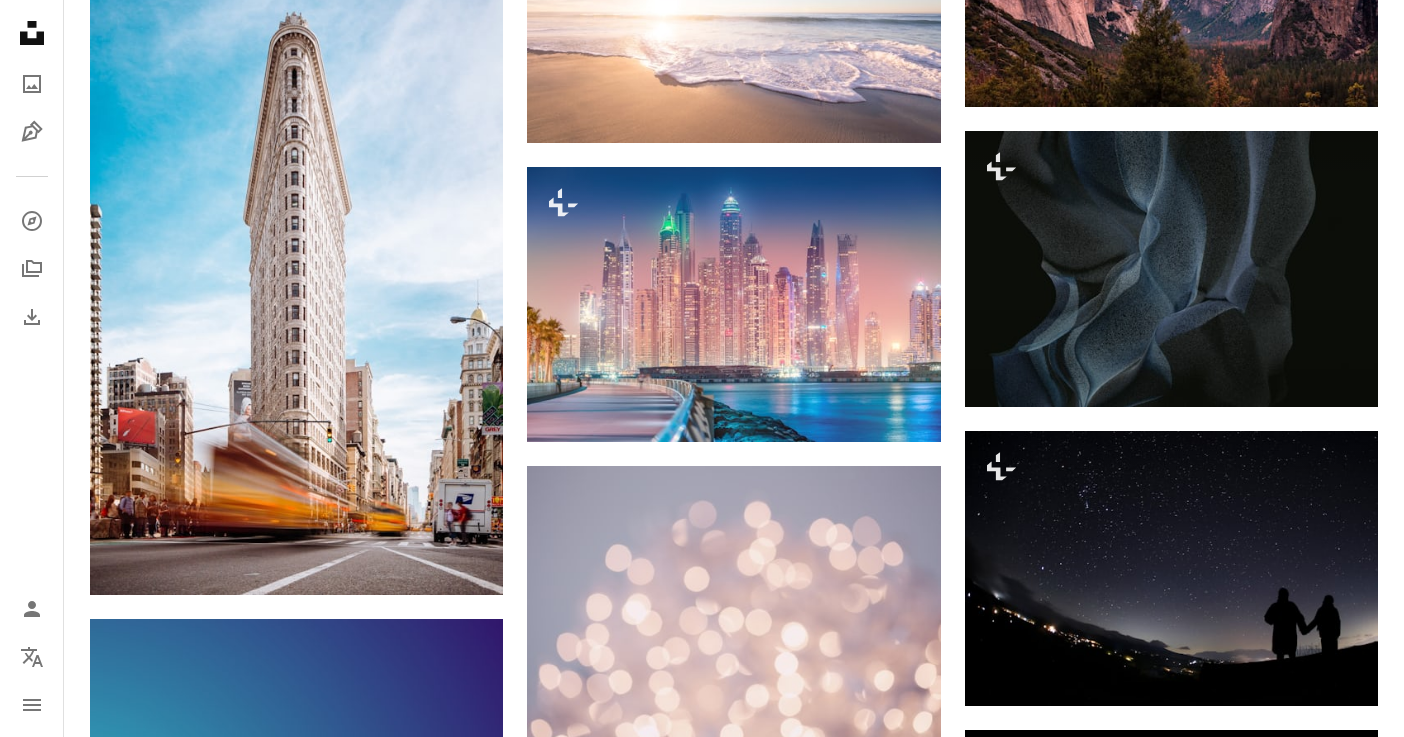 click on "Plus sign for Unsplash+ A heart A plus sign [FIRST] [LAST] Para Unsplash+ A lock Descargar A heart A plus sign [FIRST] [LAST] Disponible para contratación A checkmark inside of a circle Arrow pointing down A heart A plus sign [FIRST] [LAST] Disponible para contratación A checkmark inside of a circle Arrow pointing down A heart A plus sign [FIRST] [LAST] Para Unsplash+ A lock Descargar A heart A plus sign [FIRST] [LAST] Disponible para contratación A checkmark inside of a circle Arrow pointing down A heart A plus sign [FIRST] [LAST] Disponible para contratación A checkmark inside of a circle Arrow pointing down Plus sign for Unsplash+ A heart A plus sign [FIRST] [LAST] Para Unsplash+ A lock Descargar A heart A plus sign [FIRST] [LAST] Arrow pointing down Plus sign for Unsplash+ A heart A plus sign [FIRST] [LAST] Para Unsplash+ A lock Descargar A heart A plus sign [FIRST] [LAST] Para Unsplash+ A lock Descargar A website makes it real." at bounding box center (734, -19564) 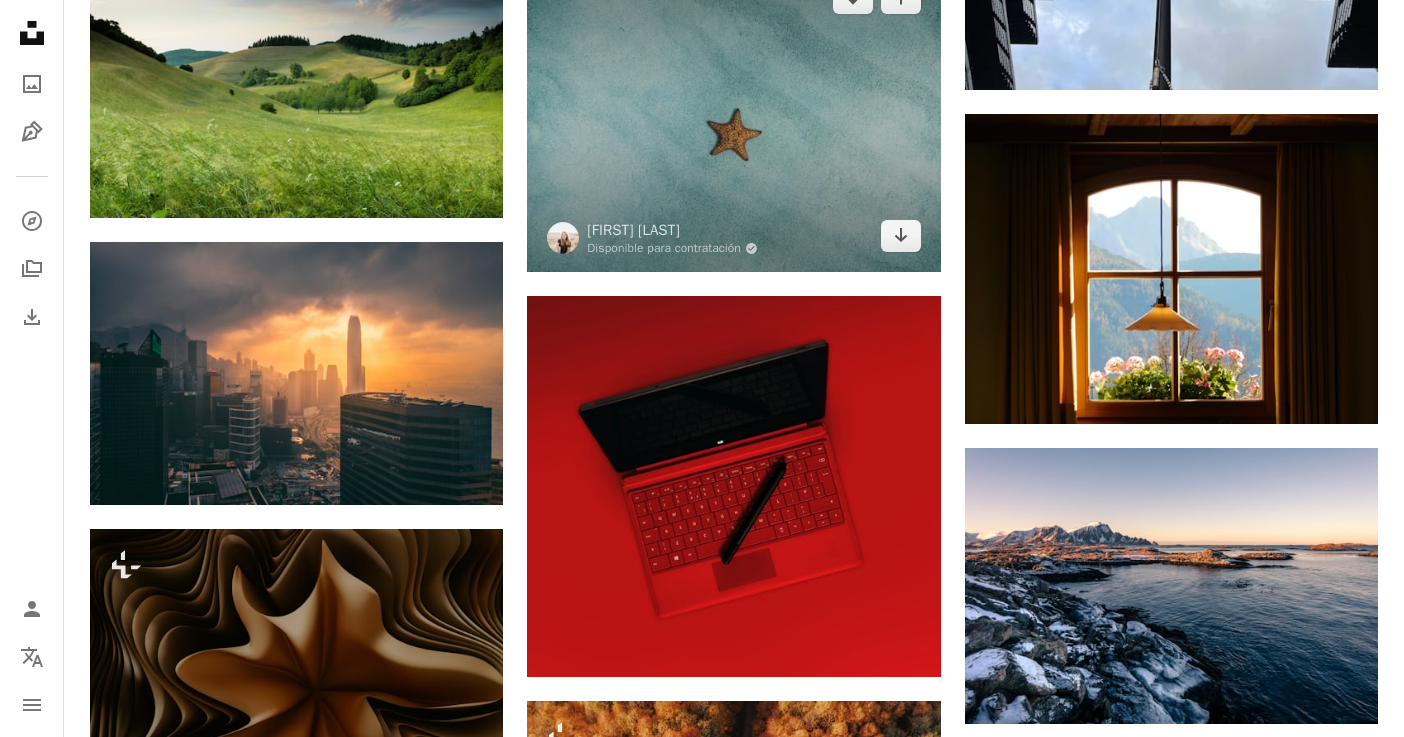 scroll, scrollTop: 46900, scrollLeft: 0, axis: vertical 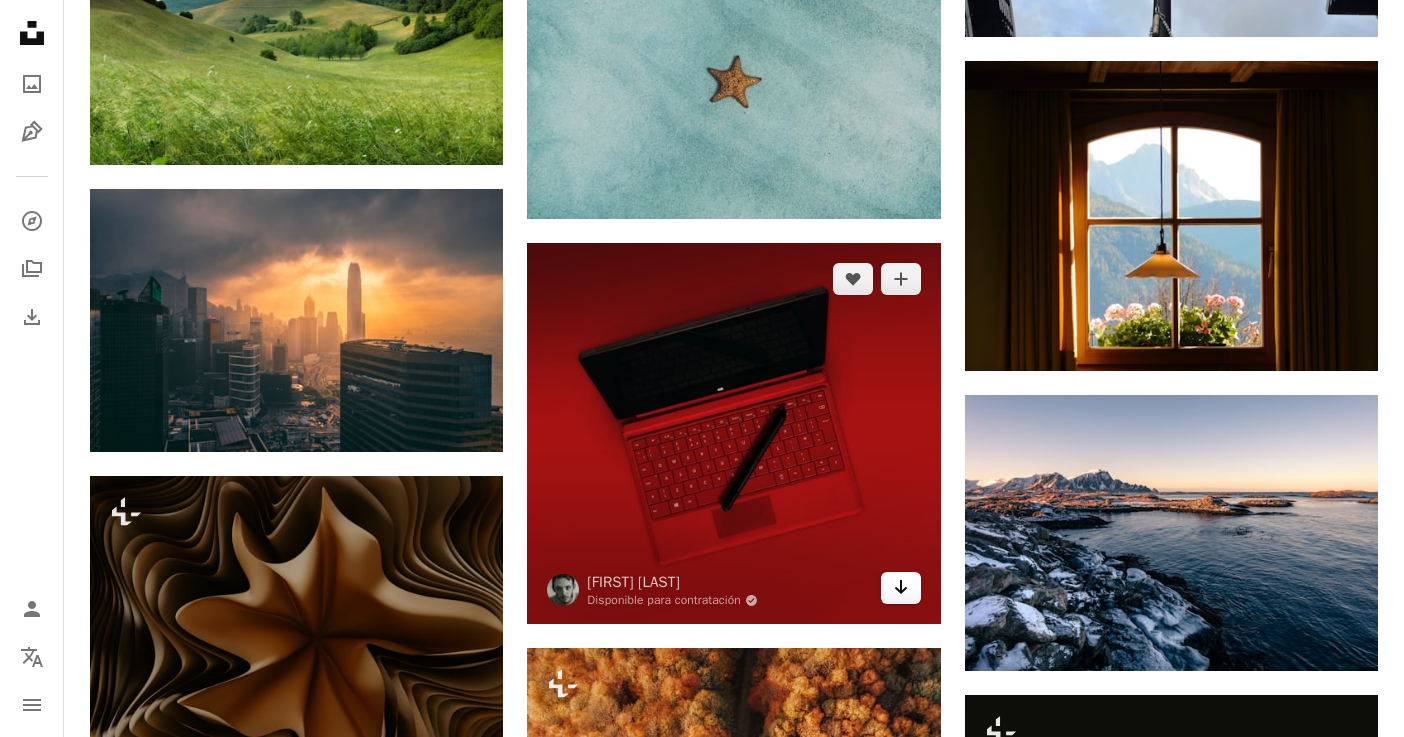 click on "Arrow pointing down" at bounding box center (901, 588) 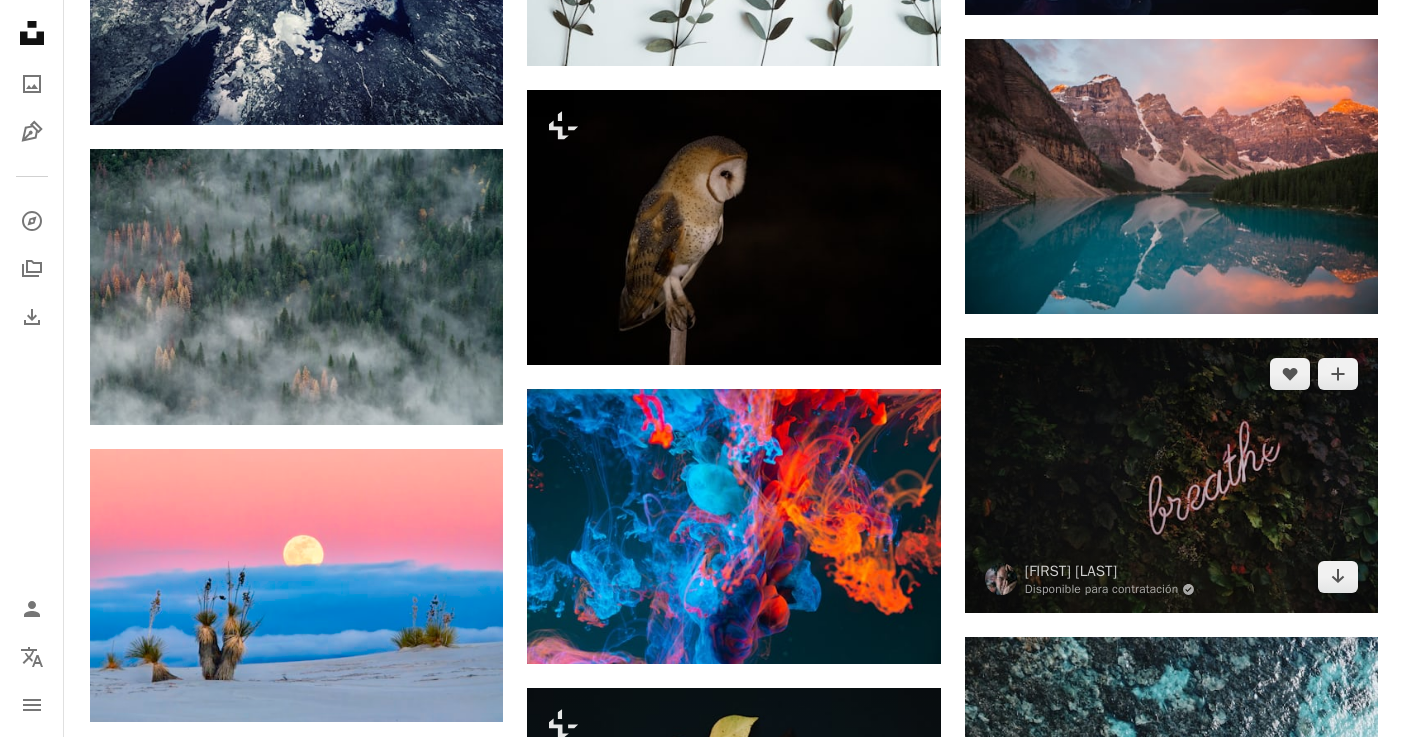 scroll, scrollTop: 57000, scrollLeft: 0, axis: vertical 